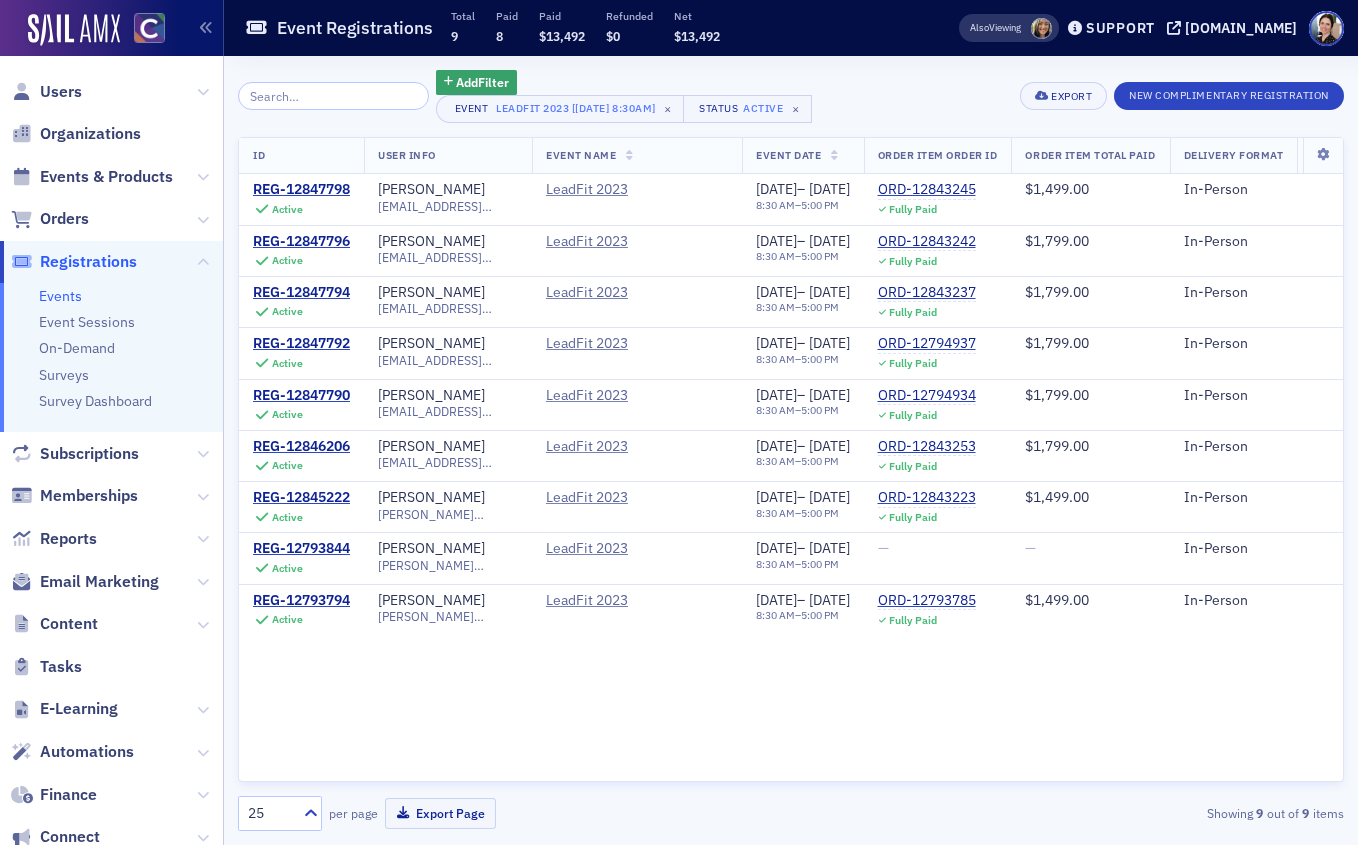 scroll, scrollTop: 0, scrollLeft: 0, axis: both 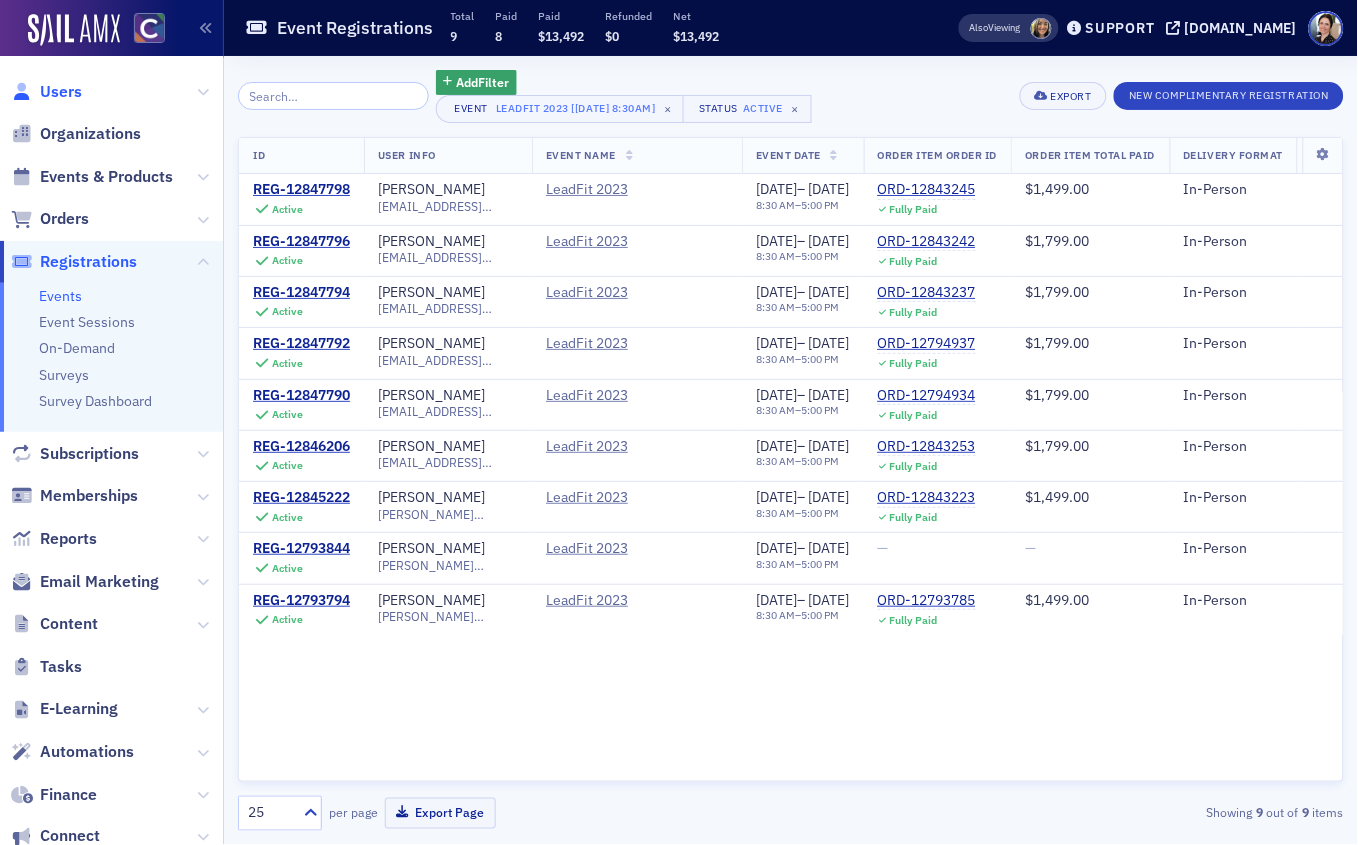 click on "Users" 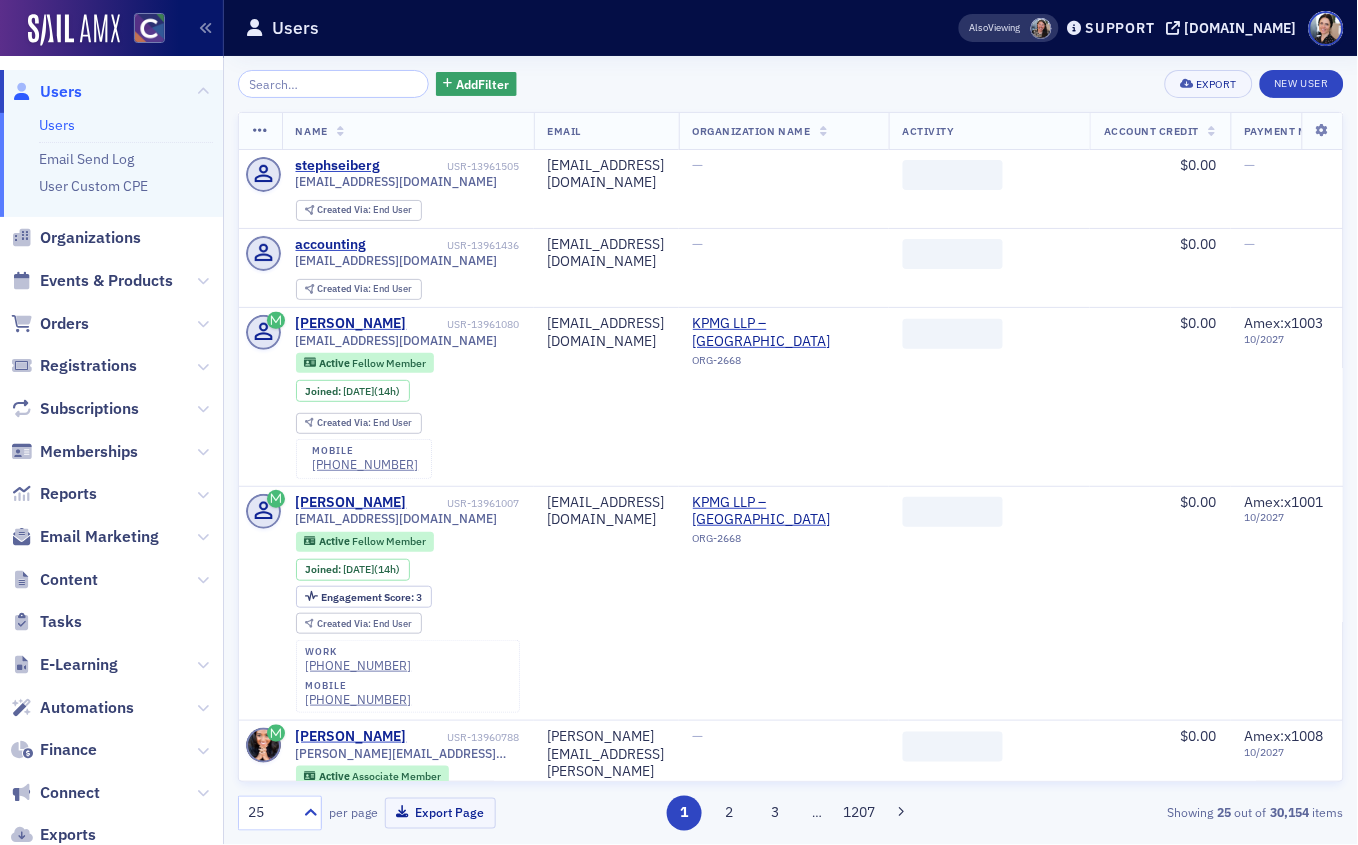 click 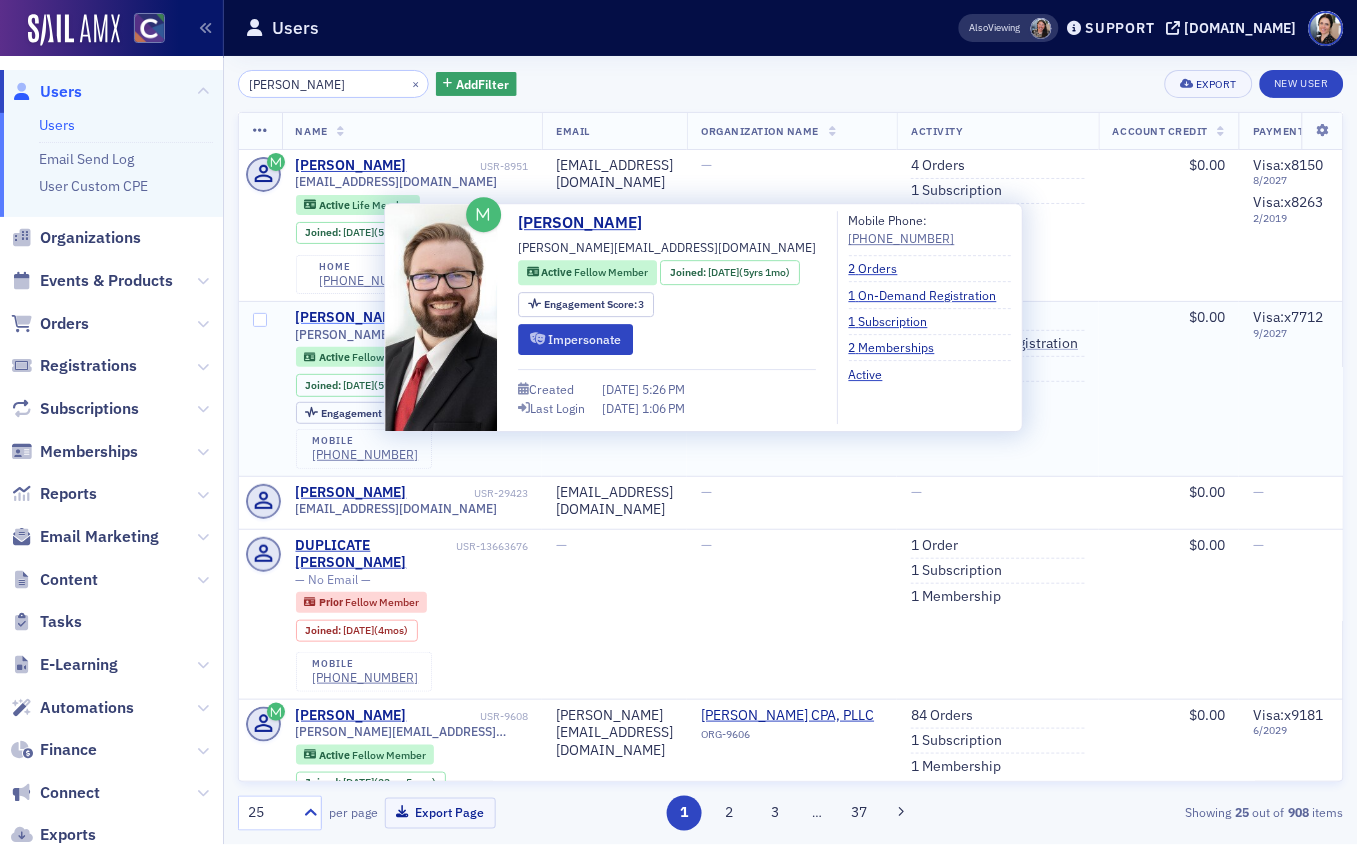 type on "[PERSON_NAME]" 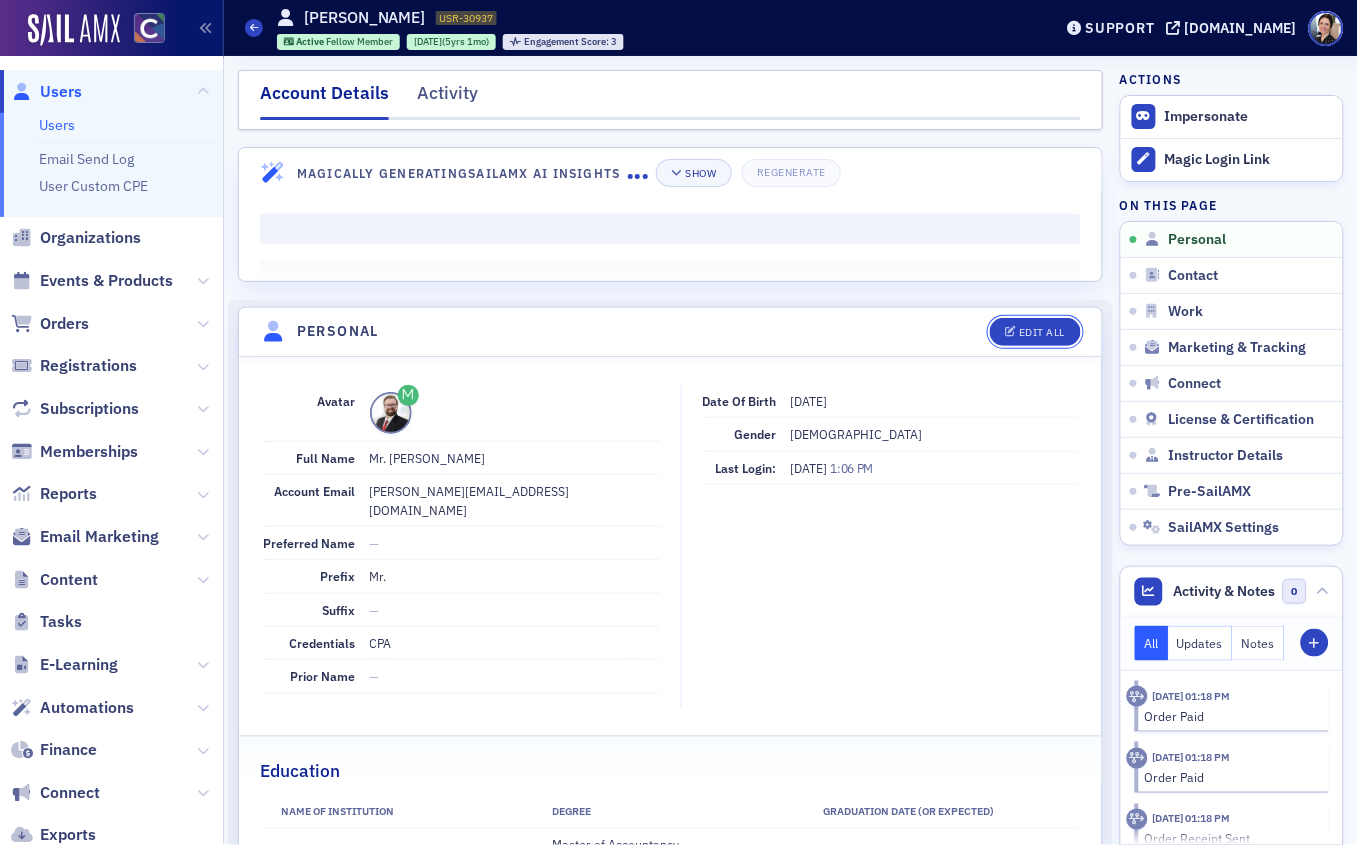 drag, startPoint x: 1044, startPoint y: 320, endPoint x: 539, endPoint y: 386, distance: 509.29462 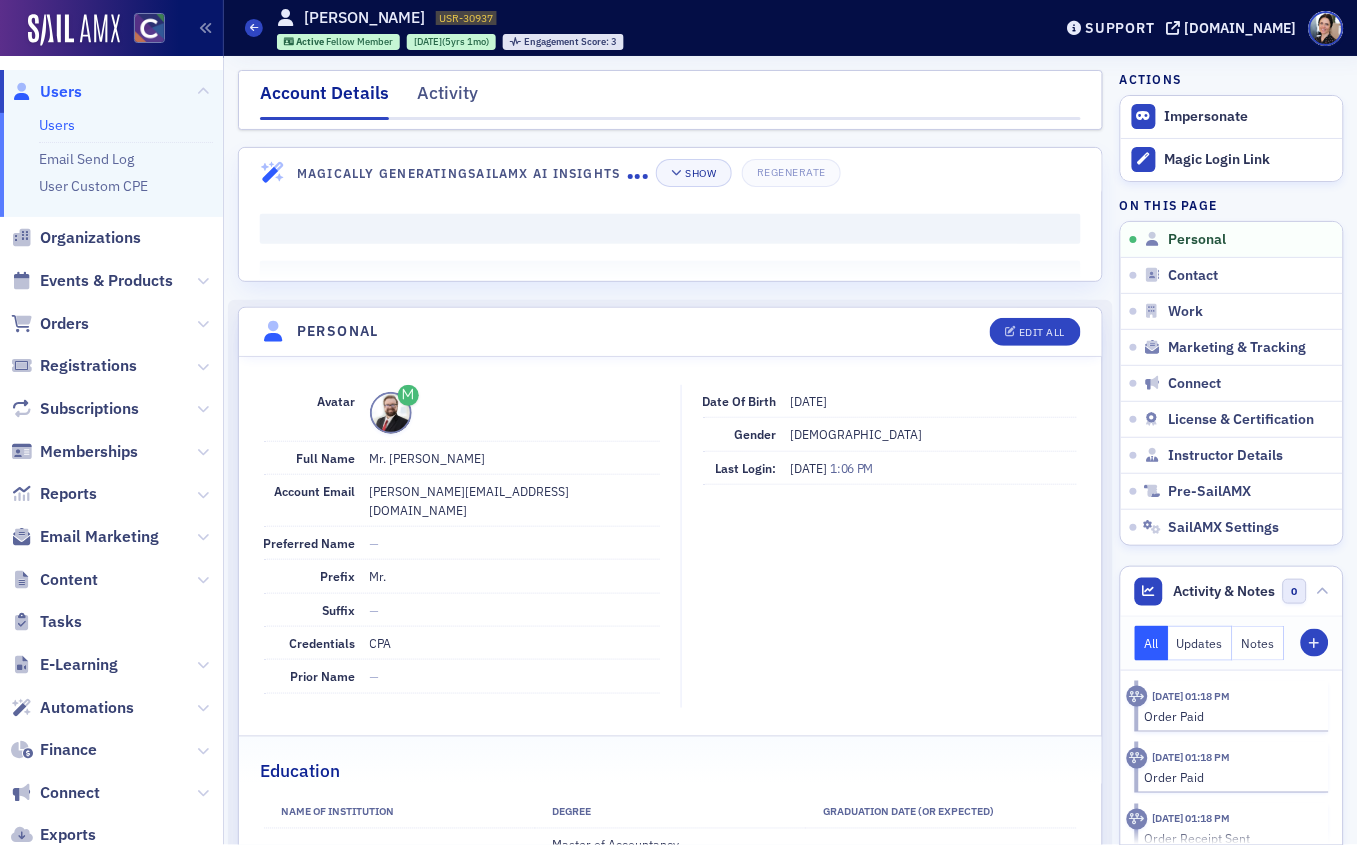 select on "US" 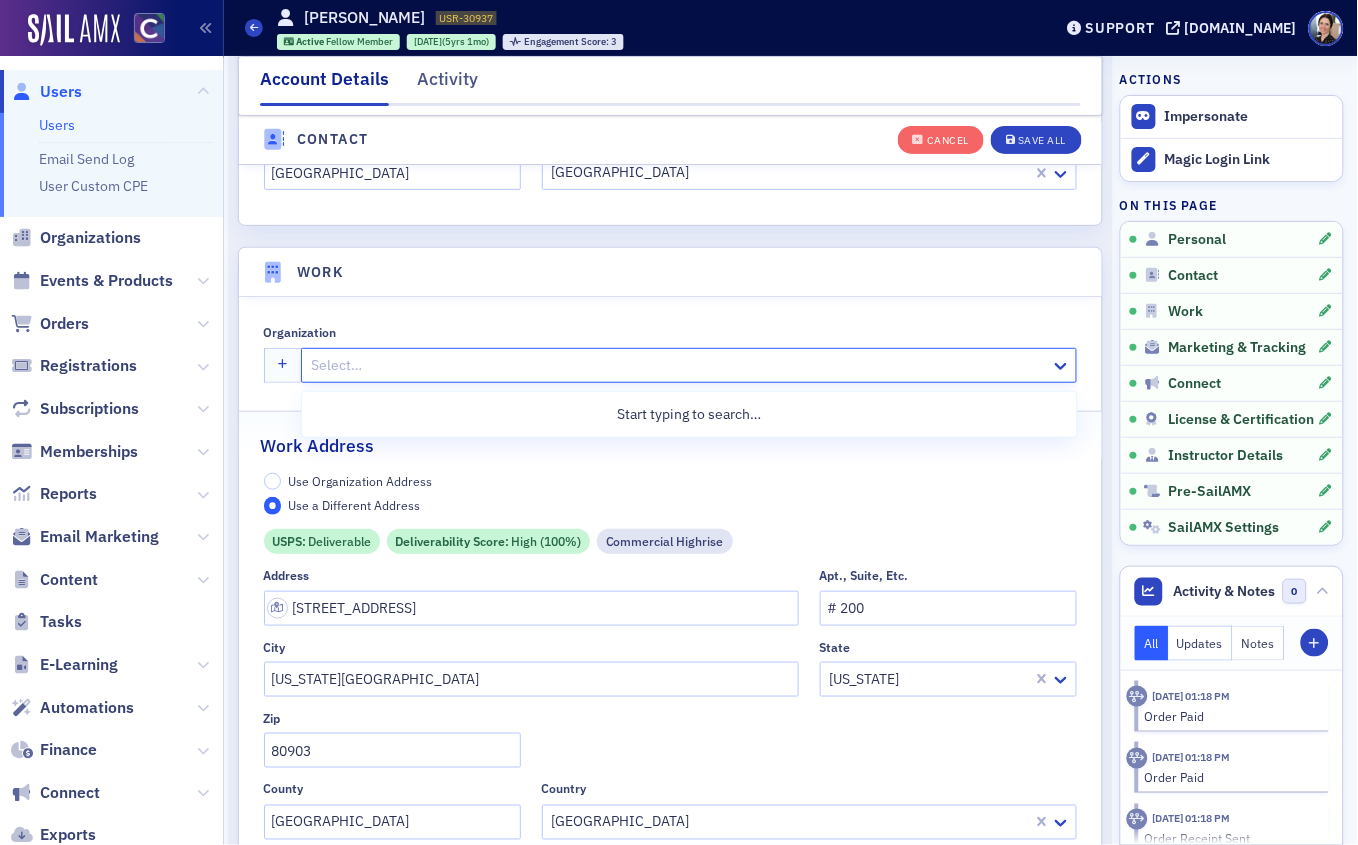 click 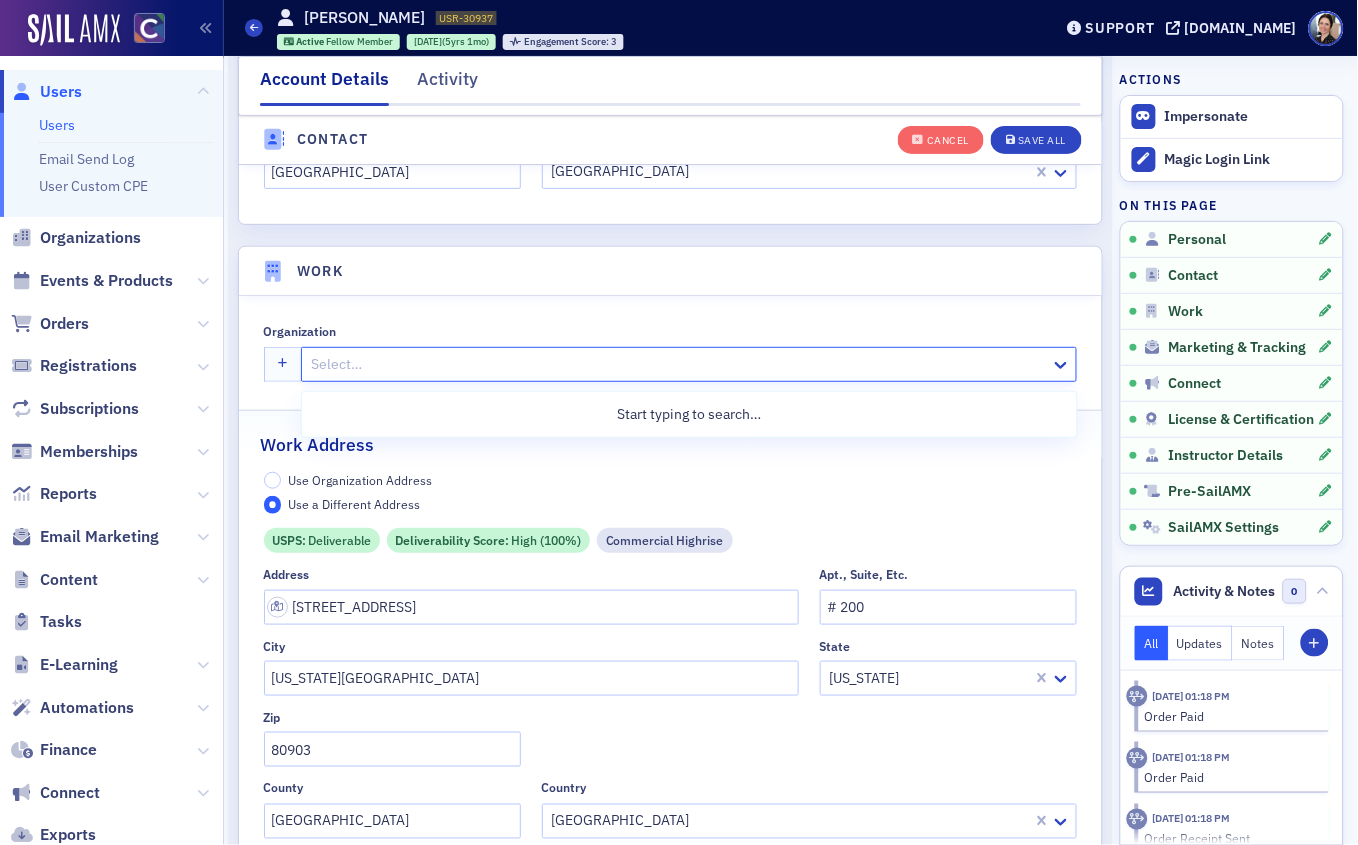 scroll, scrollTop: 1566, scrollLeft: 0, axis: vertical 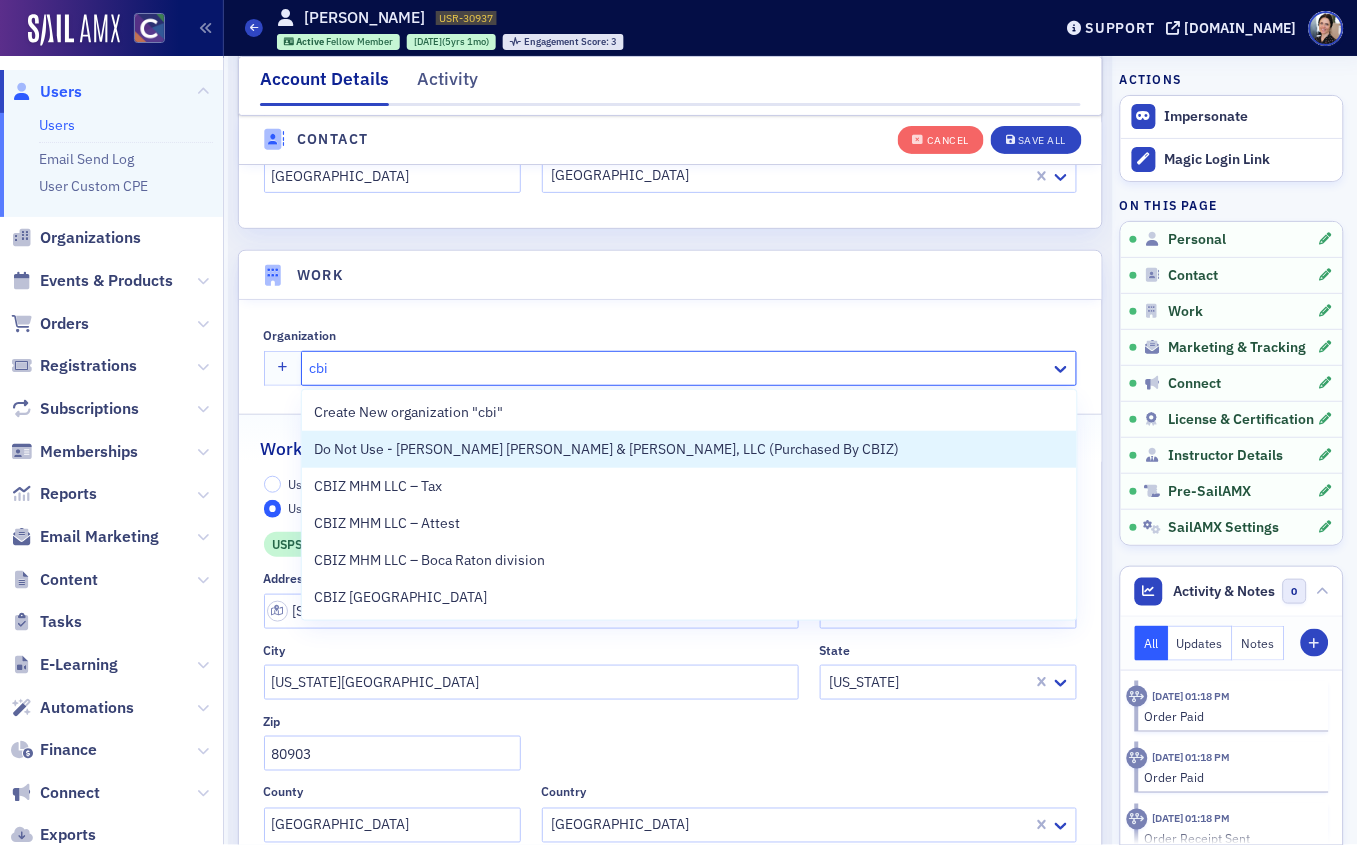 type on "cbiz" 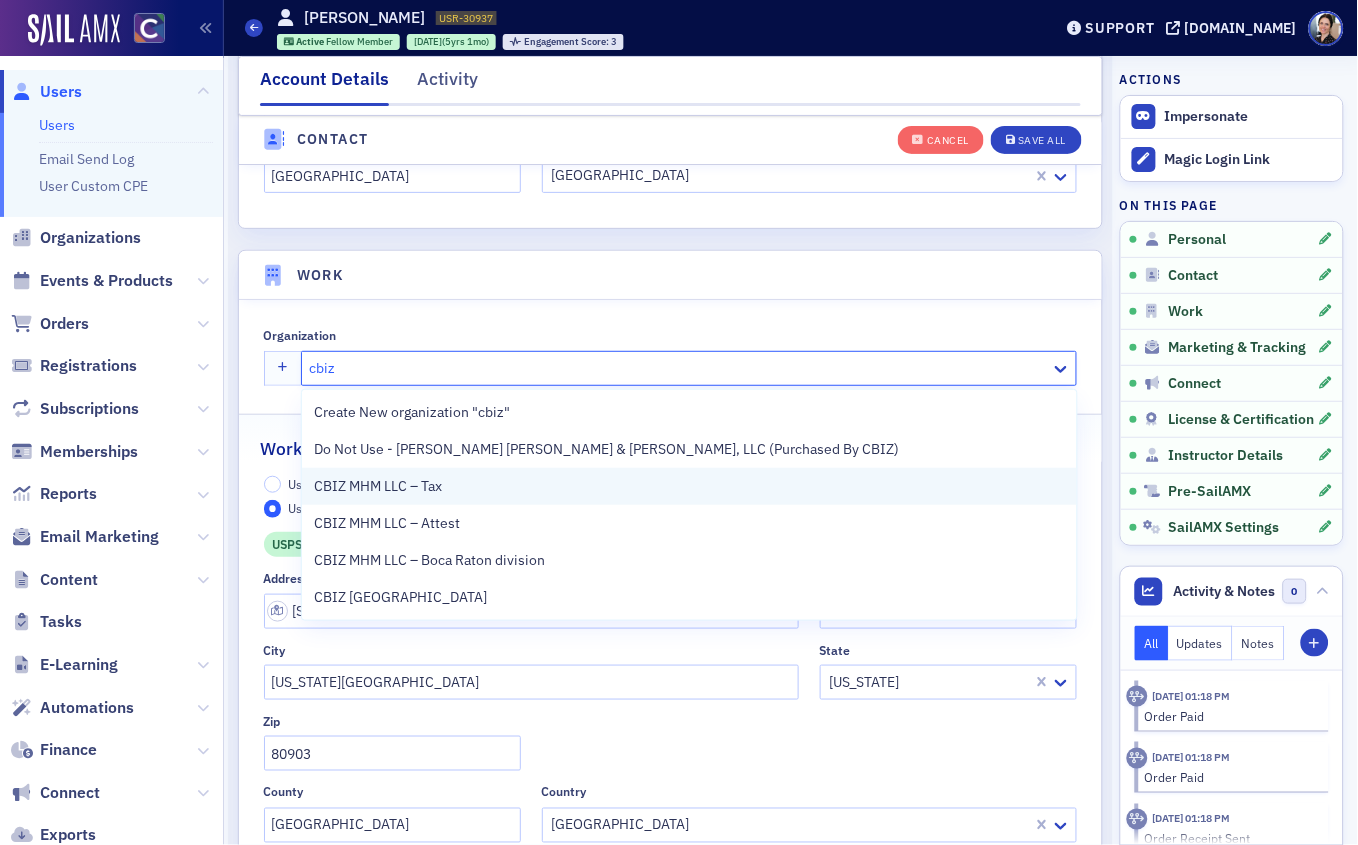 drag, startPoint x: 419, startPoint y: 484, endPoint x: 551, endPoint y: 522, distance: 137.36084 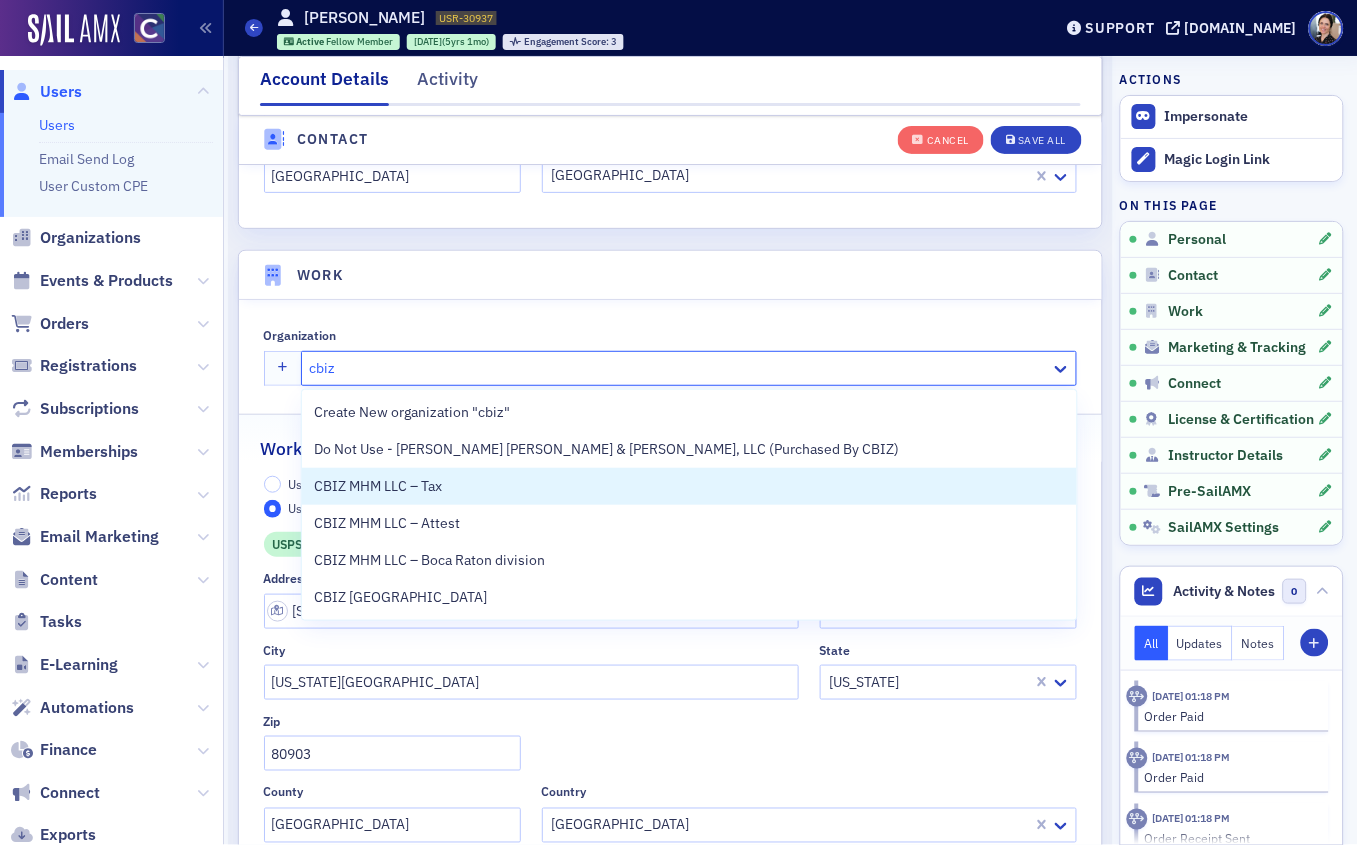 click on "CBIZ MHM LLC – Tax" at bounding box center (405, 486) 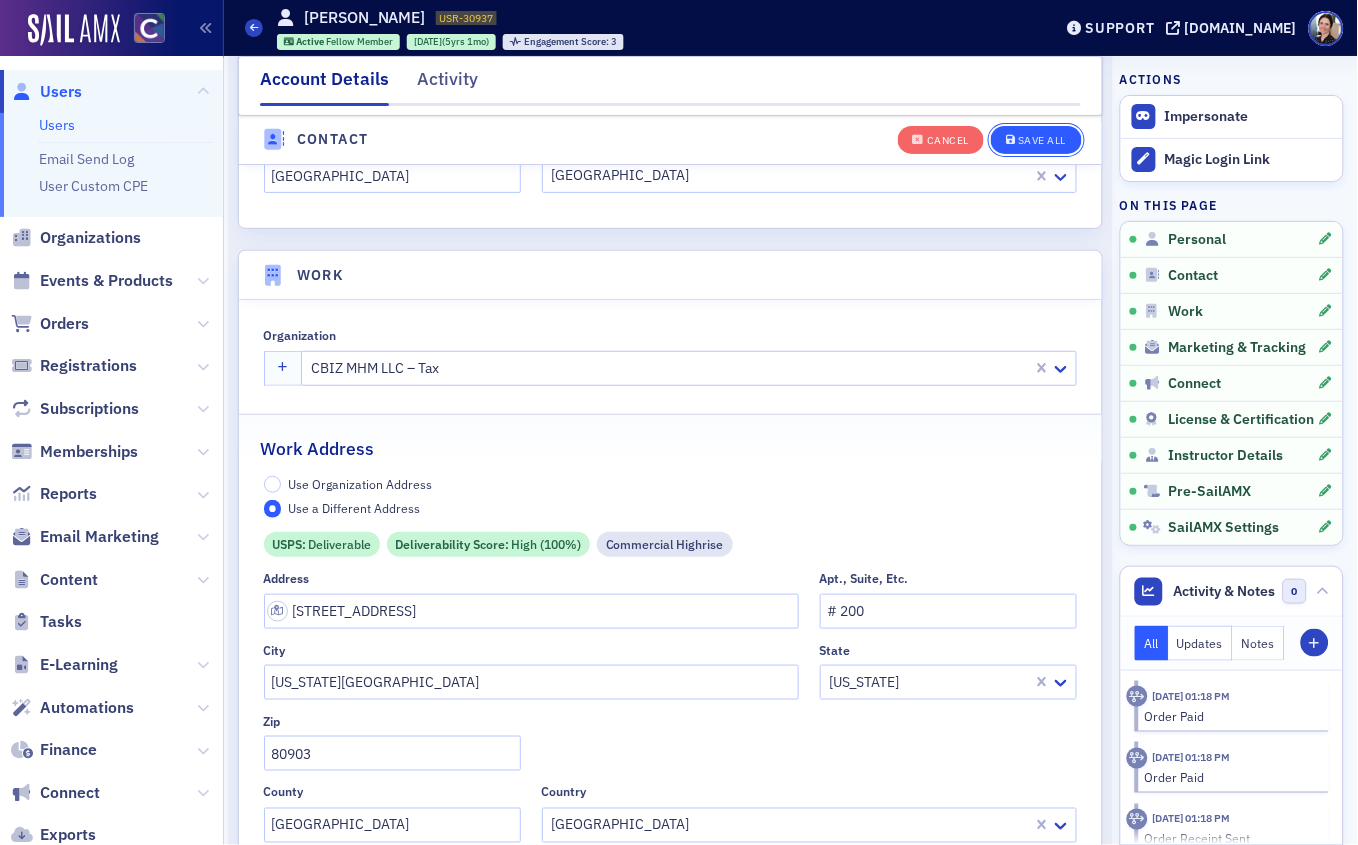 click on "Save All" 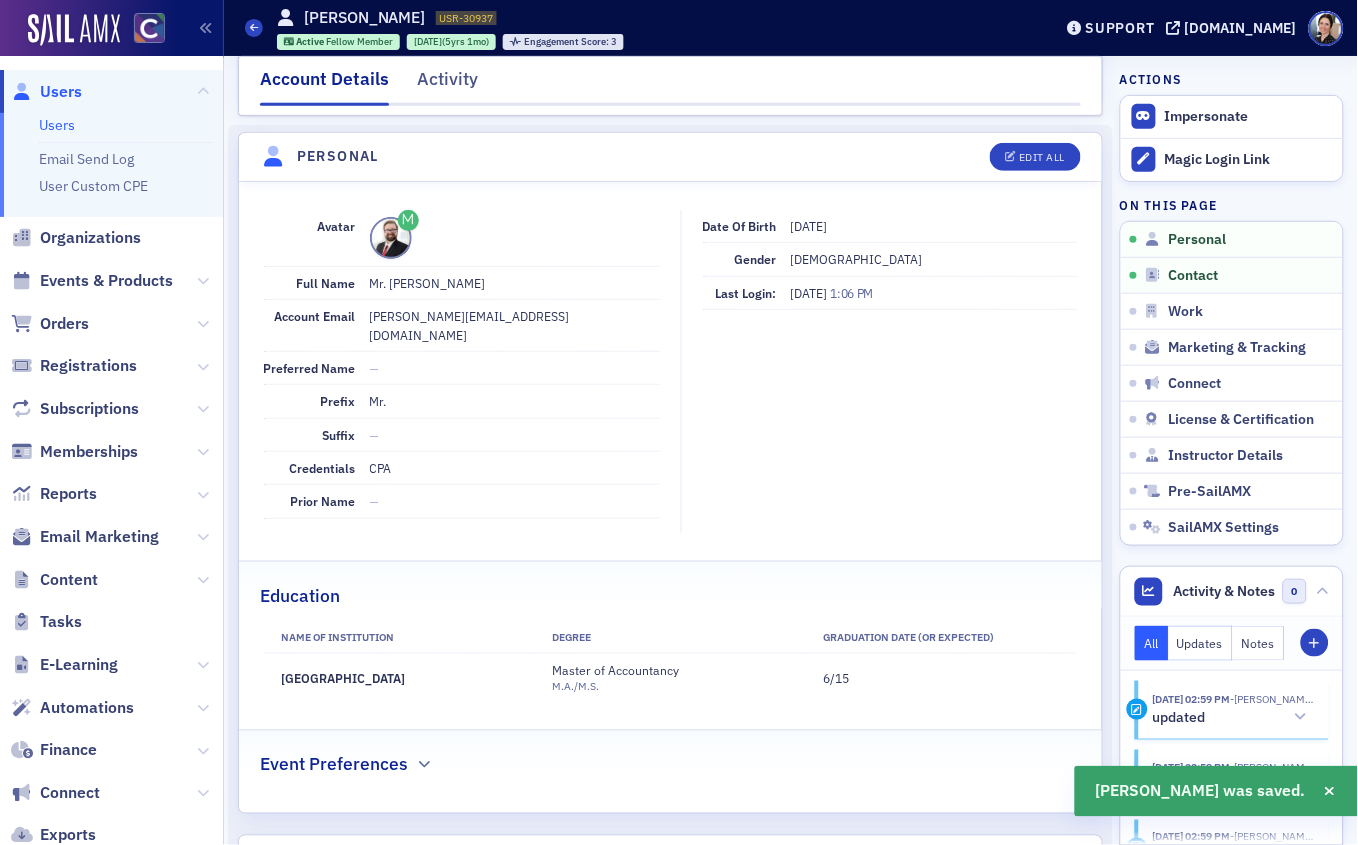scroll, scrollTop: 0, scrollLeft: 0, axis: both 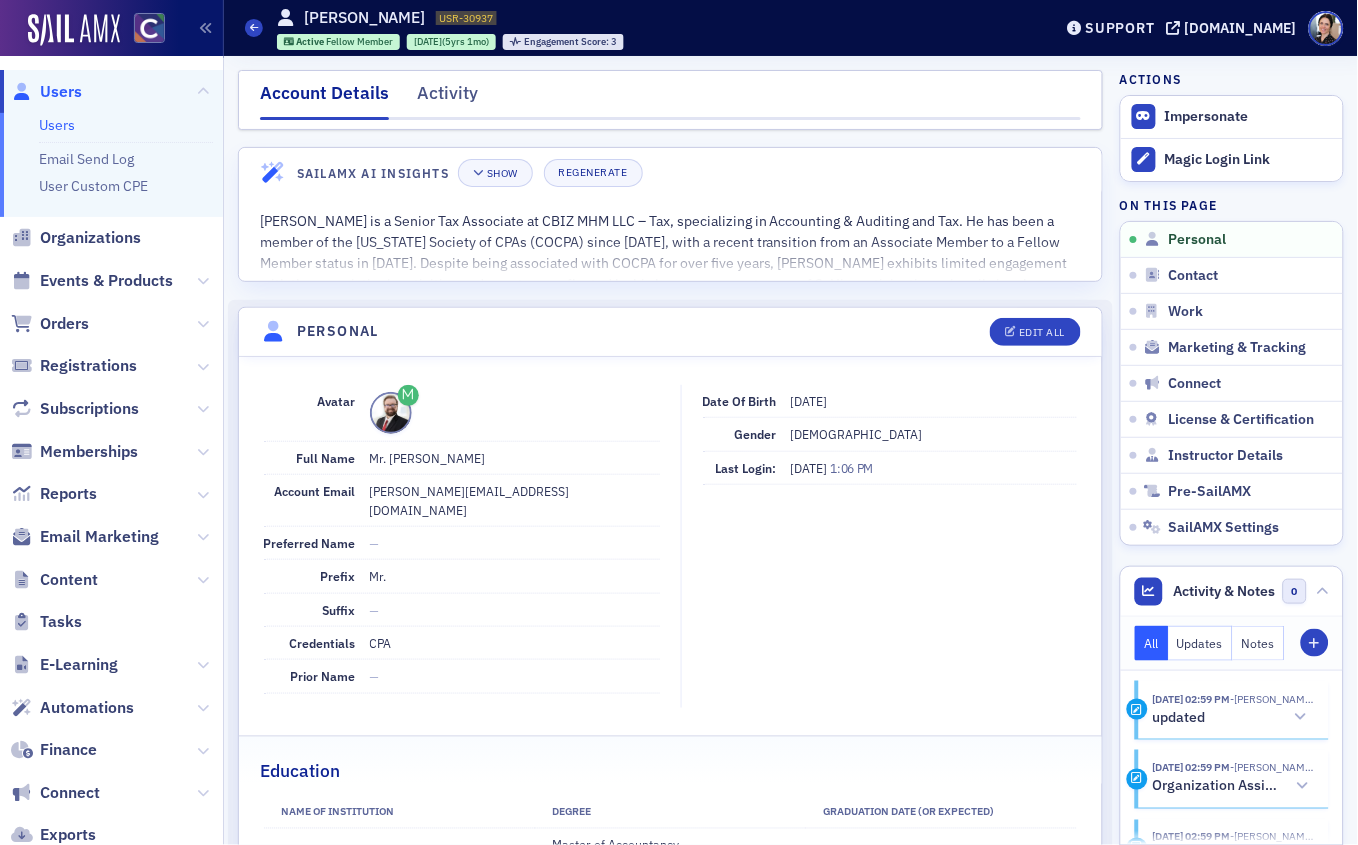 click on "Users" 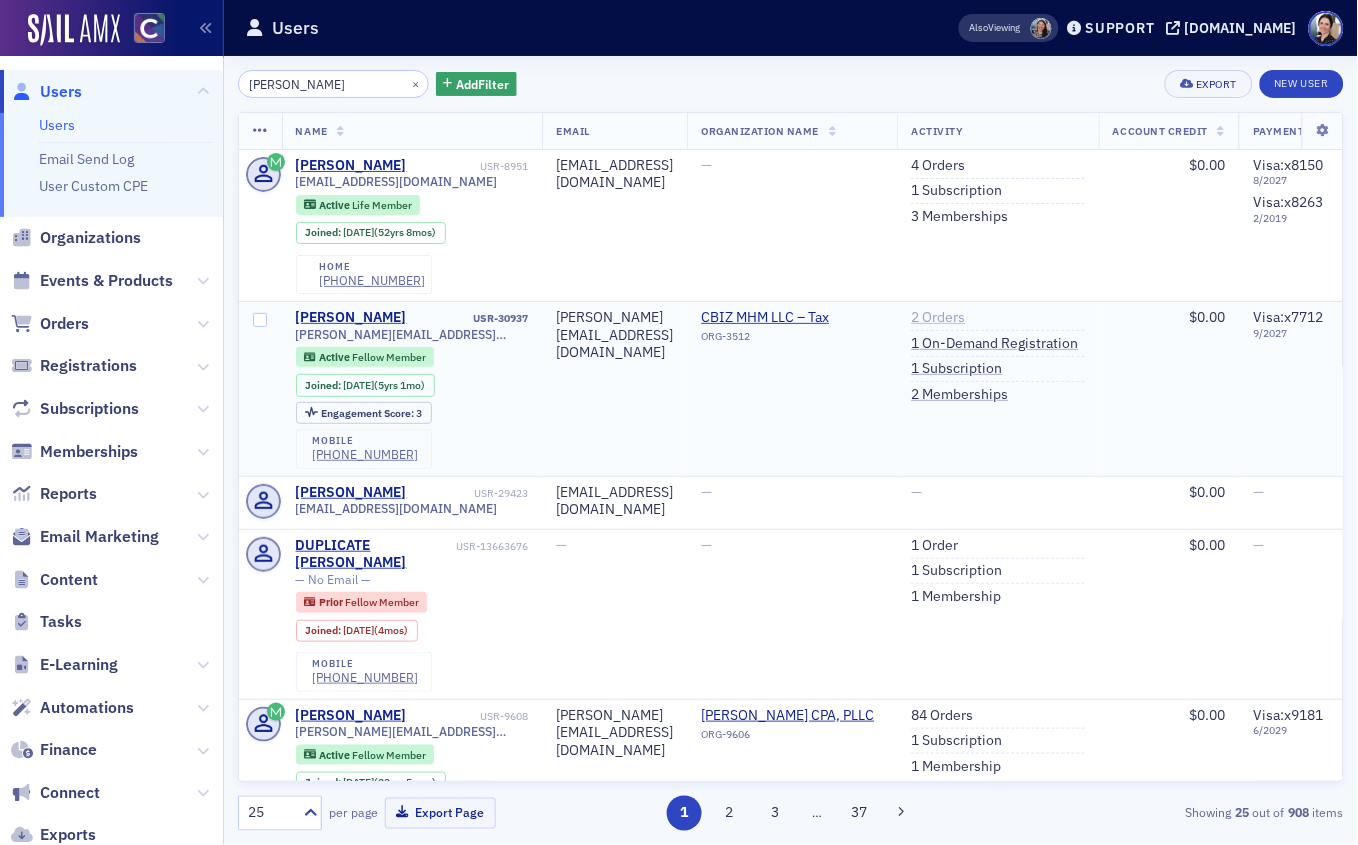 click on "2   Orders" 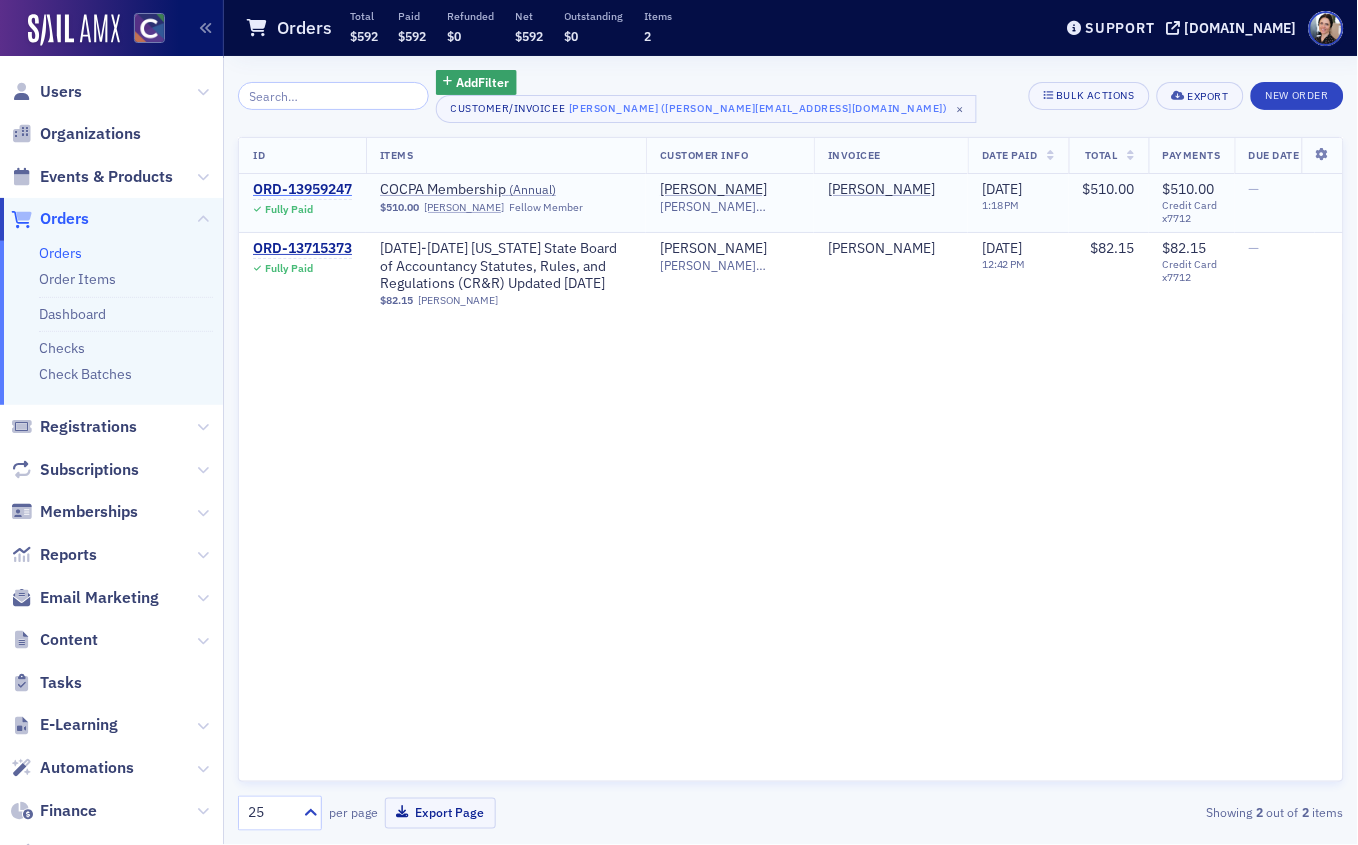 click on "ORD-13959247" 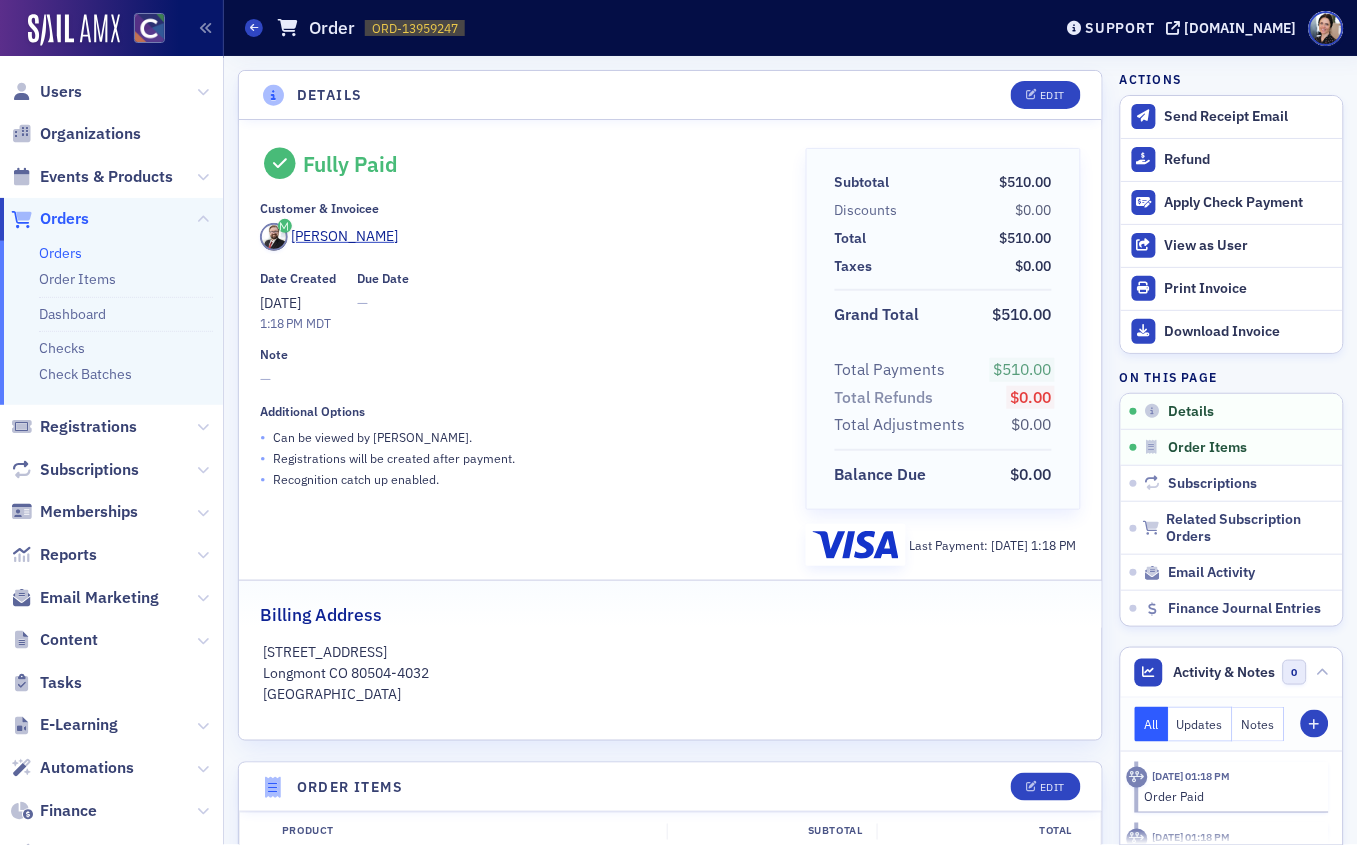 drag, startPoint x: 67, startPoint y: 96, endPoint x: 88, endPoint y: 82, distance: 25.23886 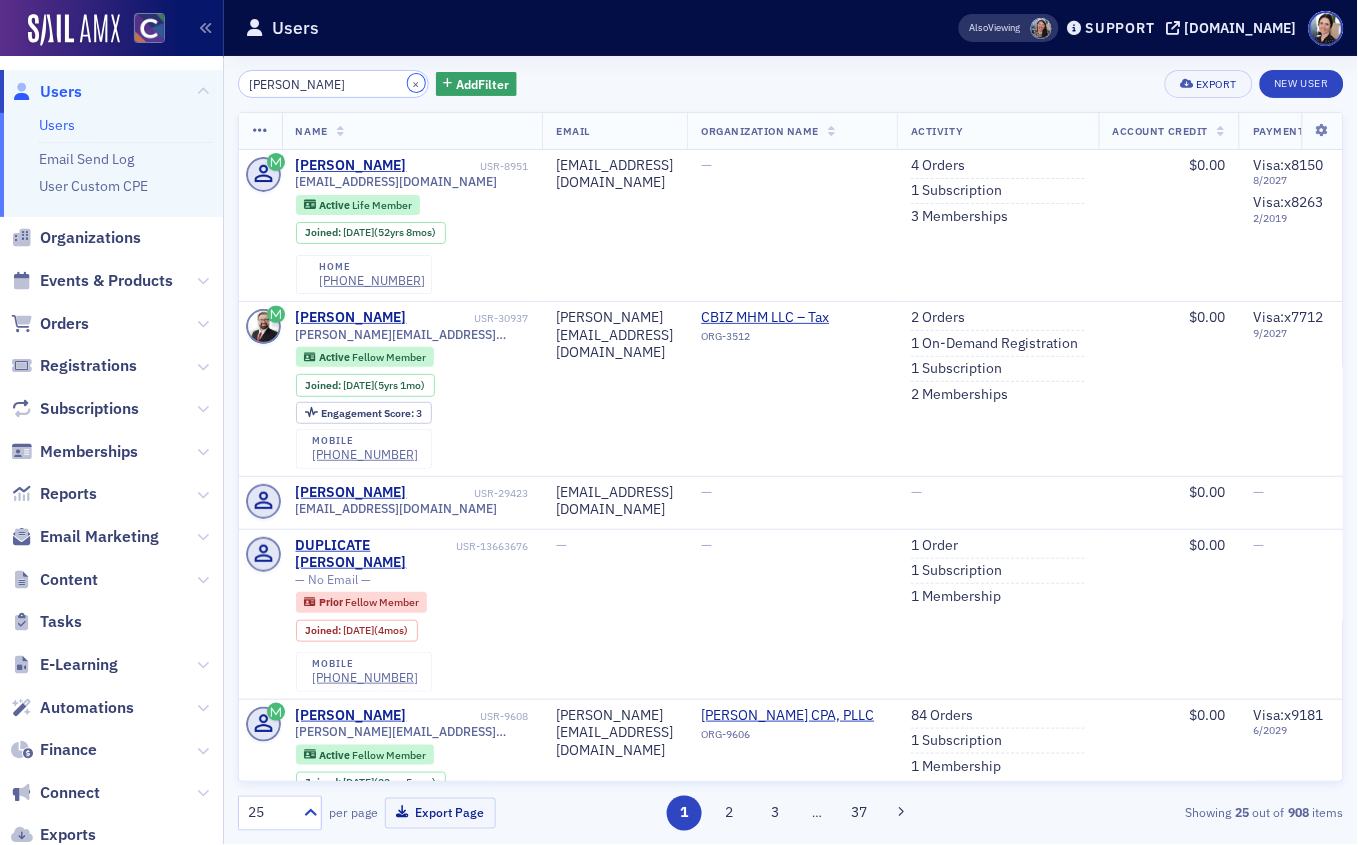 click on "×" 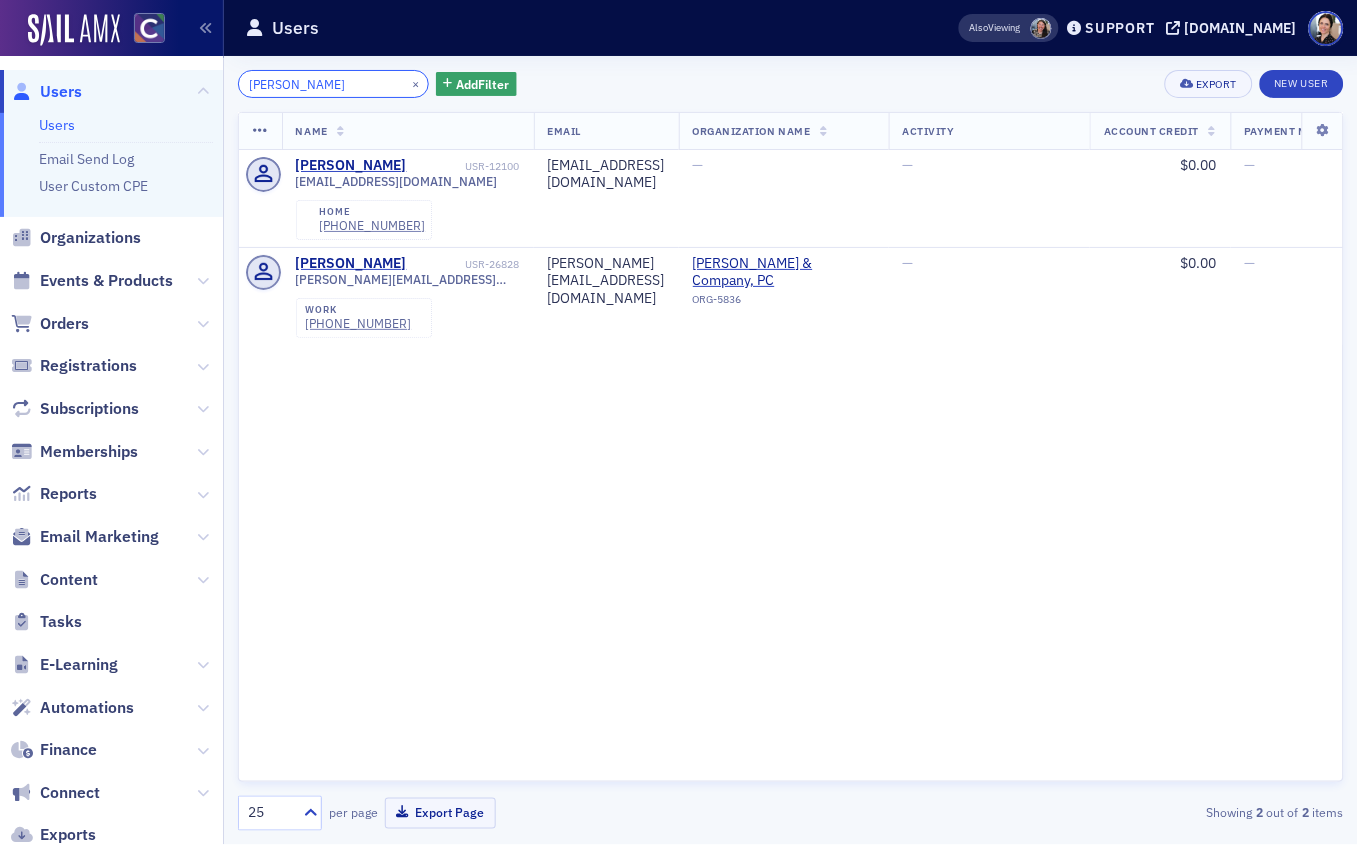 type on "[PERSON_NAME]" 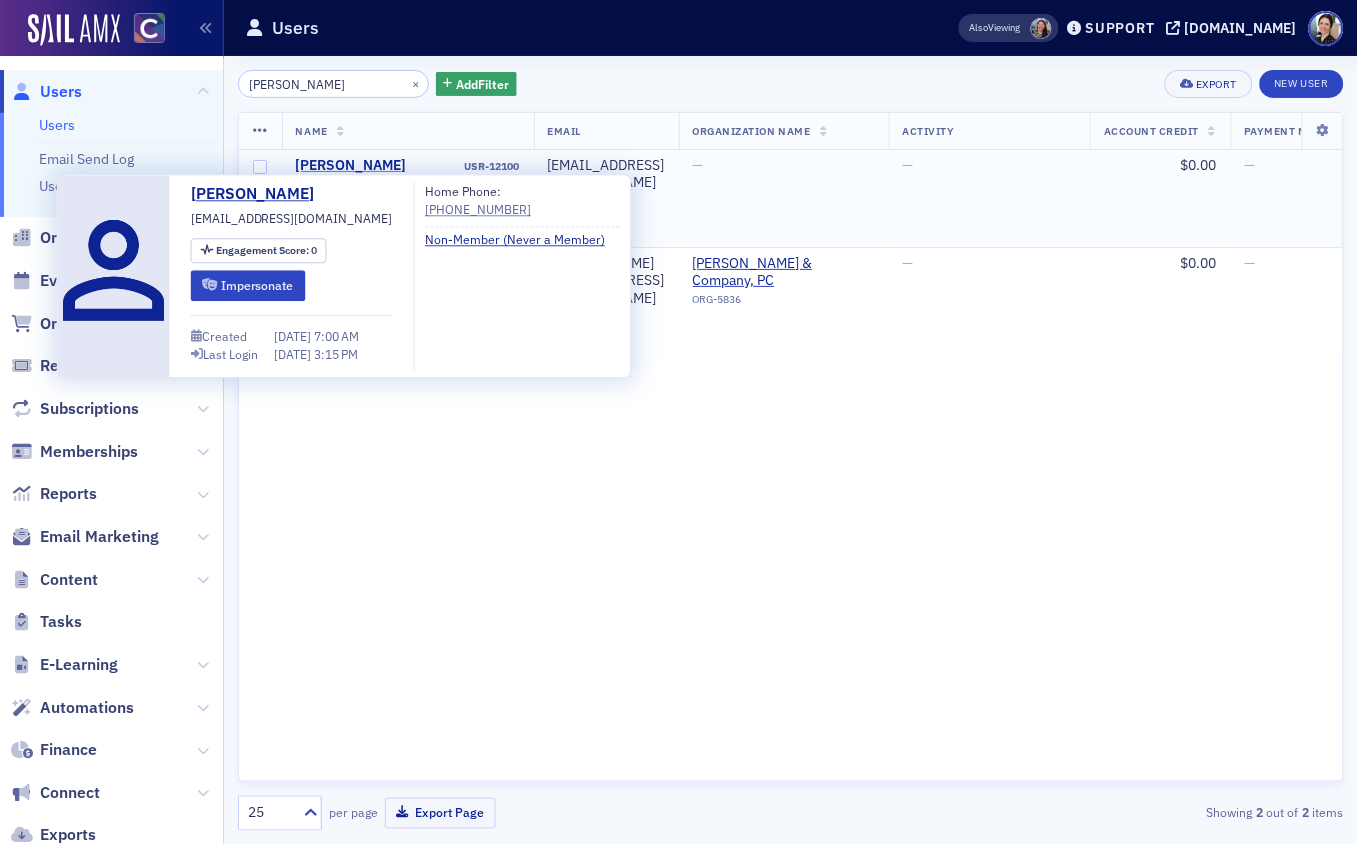 click on "[PERSON_NAME]" 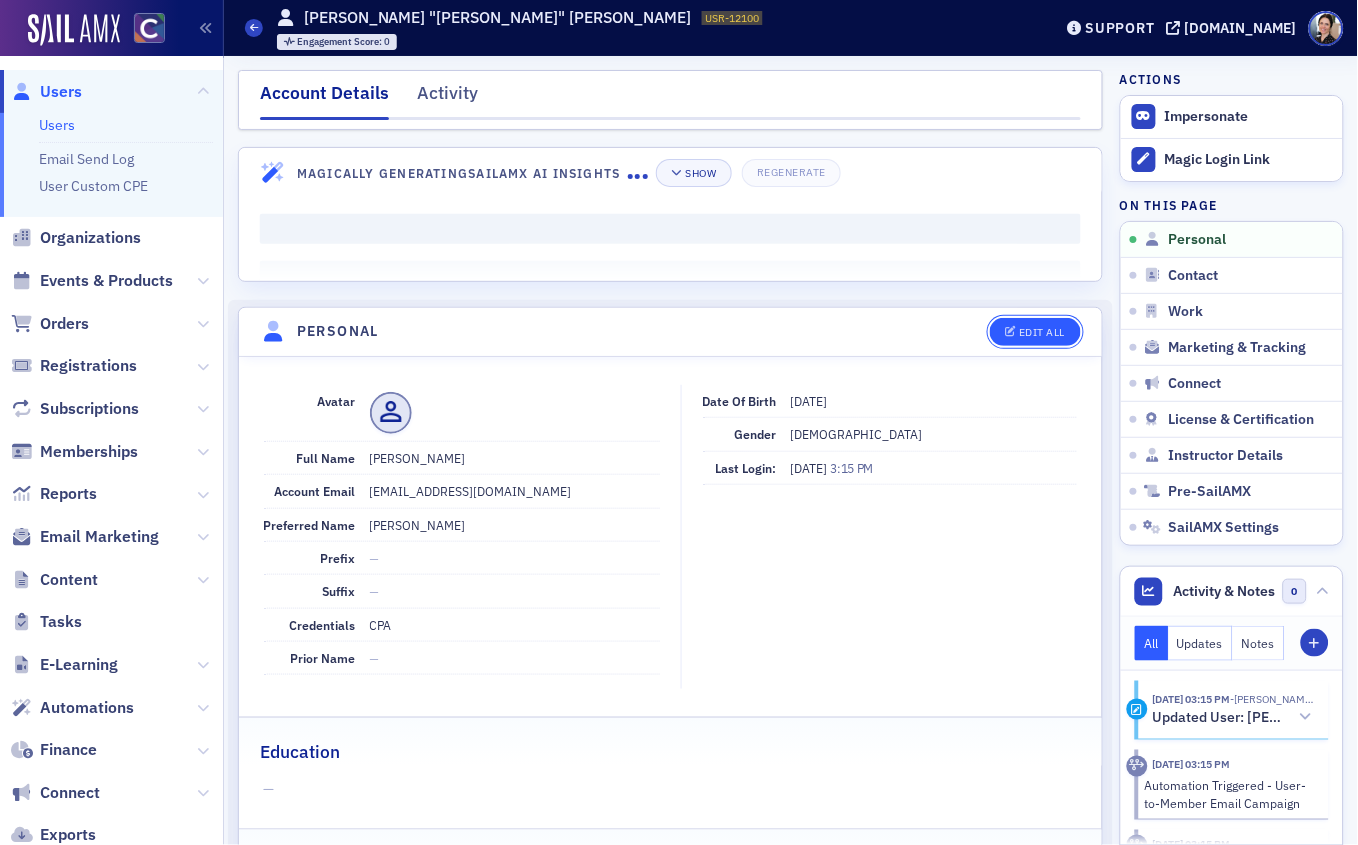 click on "Edit All" 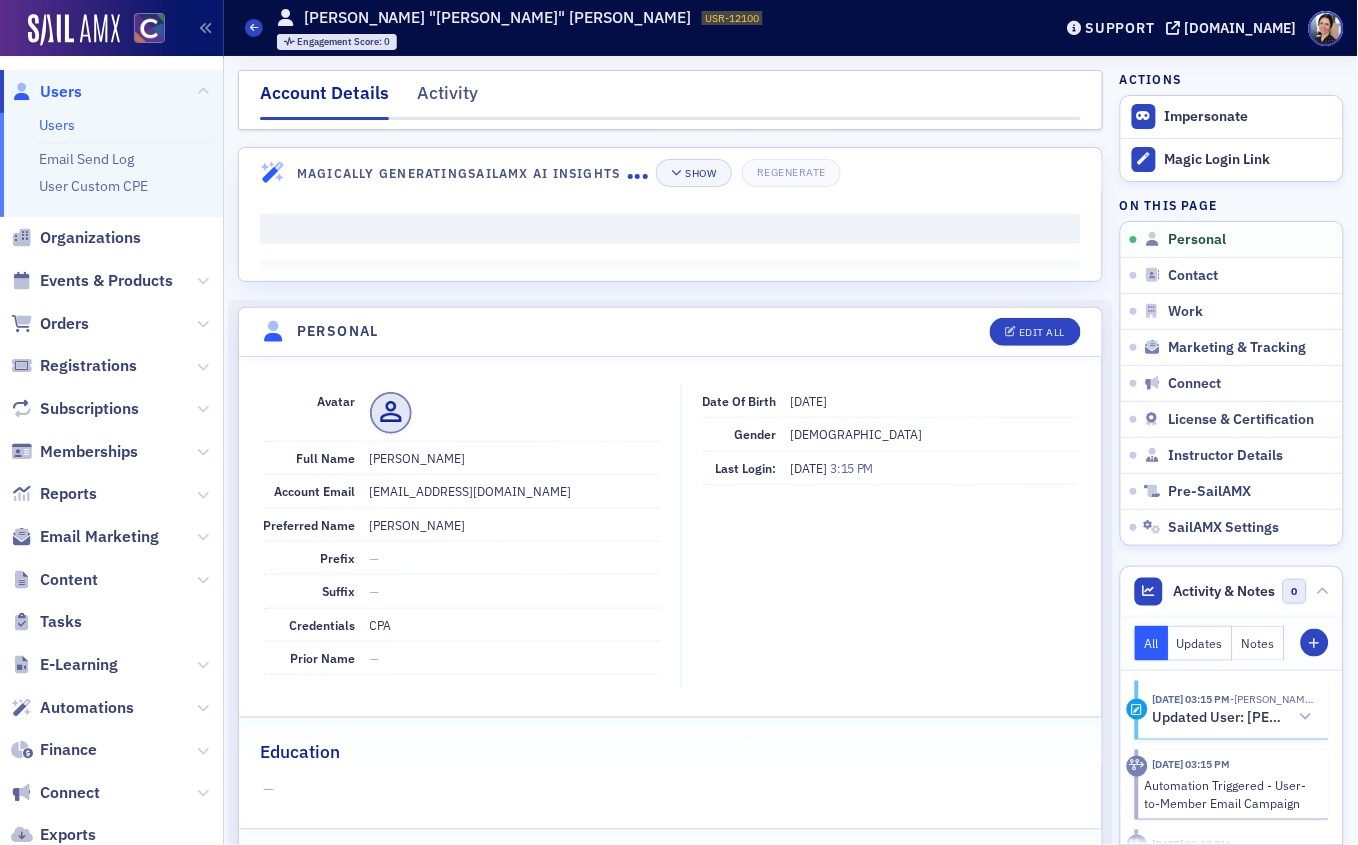 select on "US" 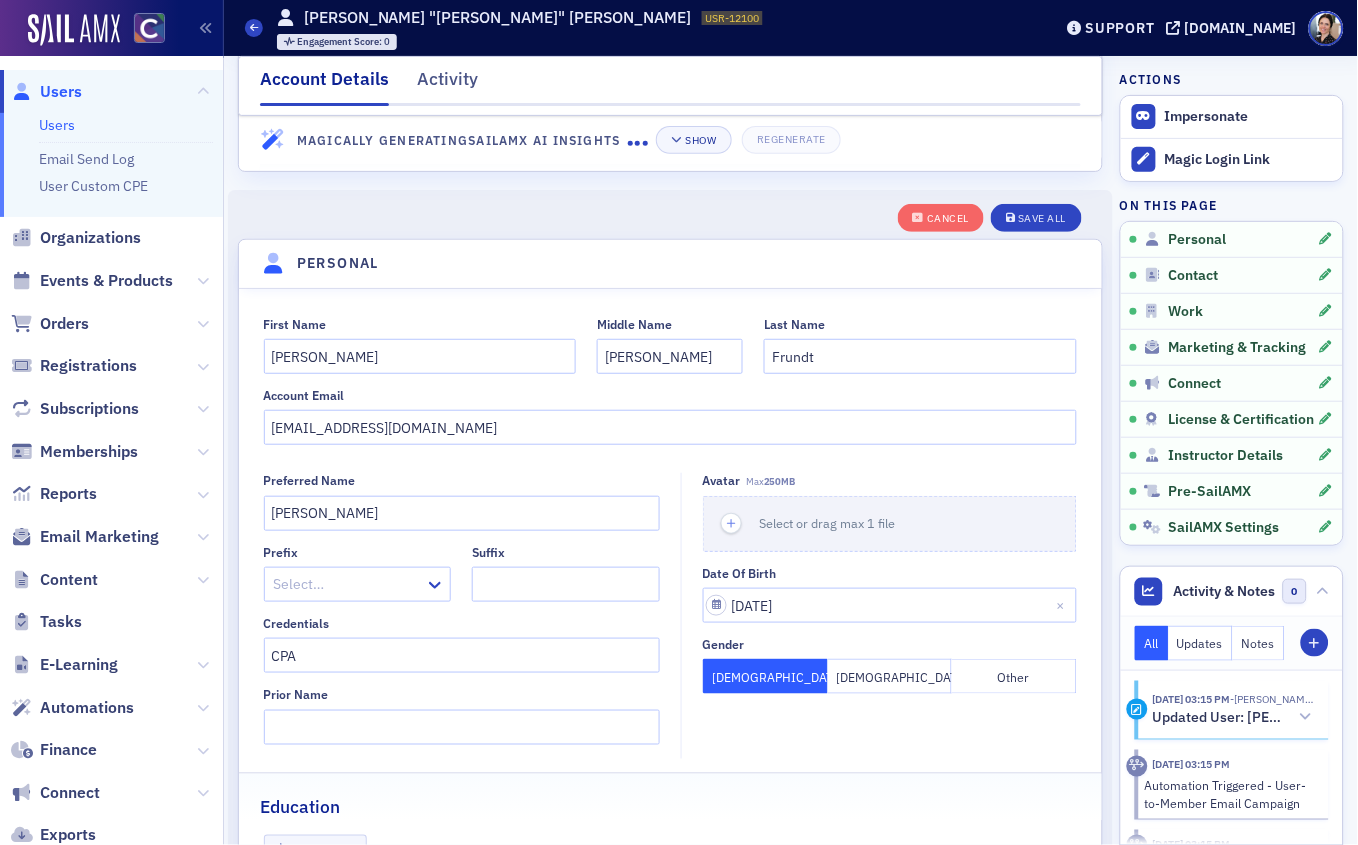scroll, scrollTop: 233, scrollLeft: 0, axis: vertical 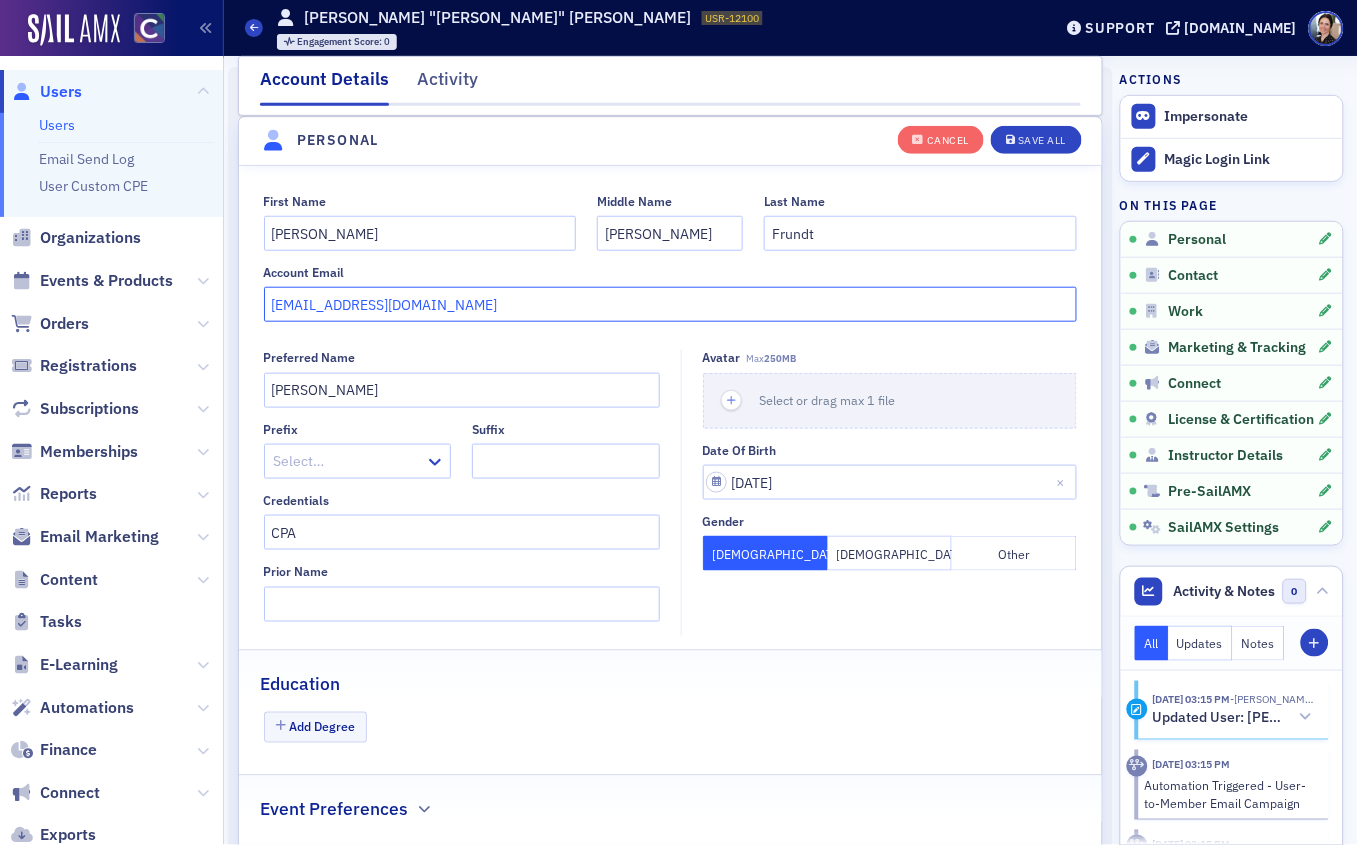 drag, startPoint x: 442, startPoint y: 309, endPoint x: 193, endPoint y: 295, distance: 249.39326 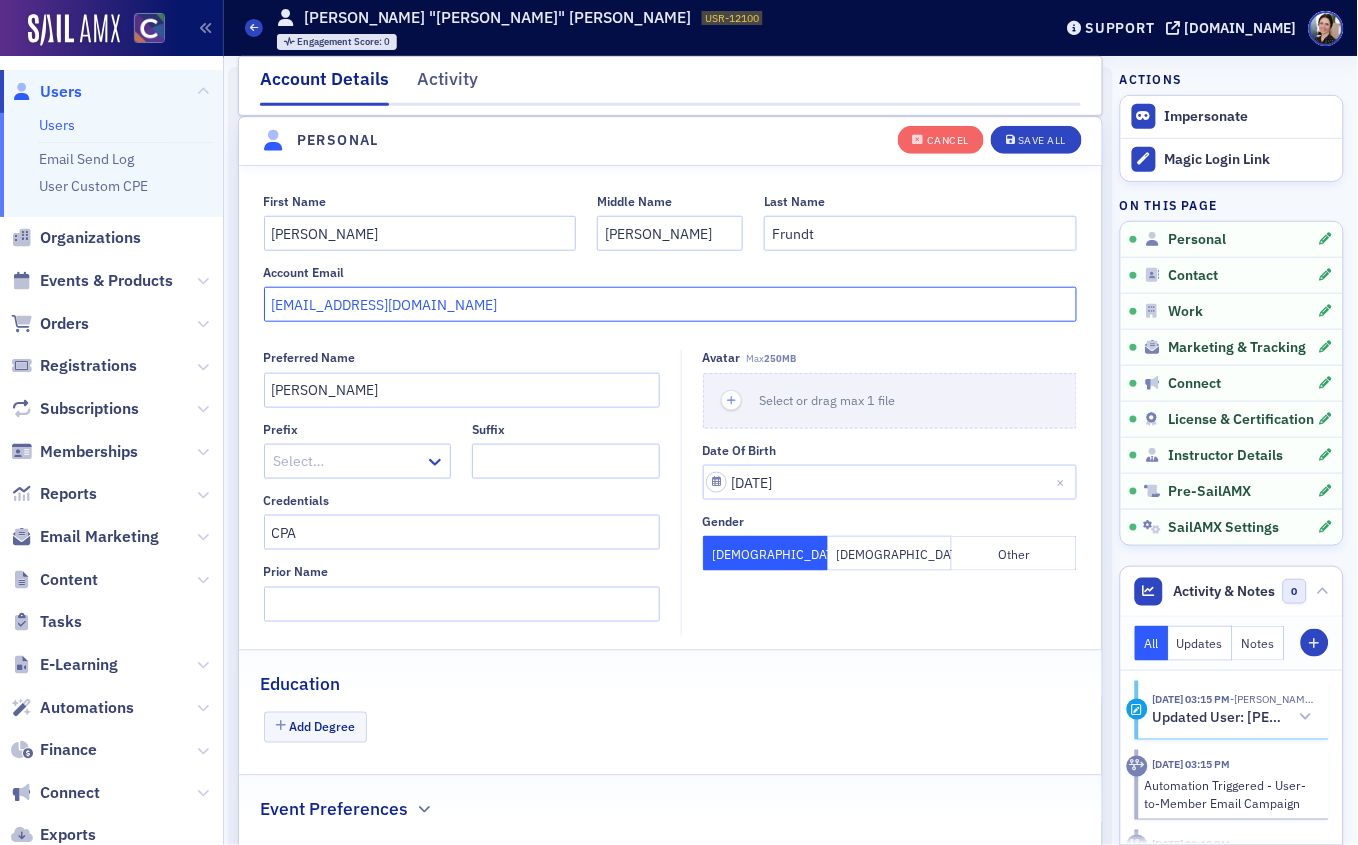 paste on "dfconsultantsllc@g" 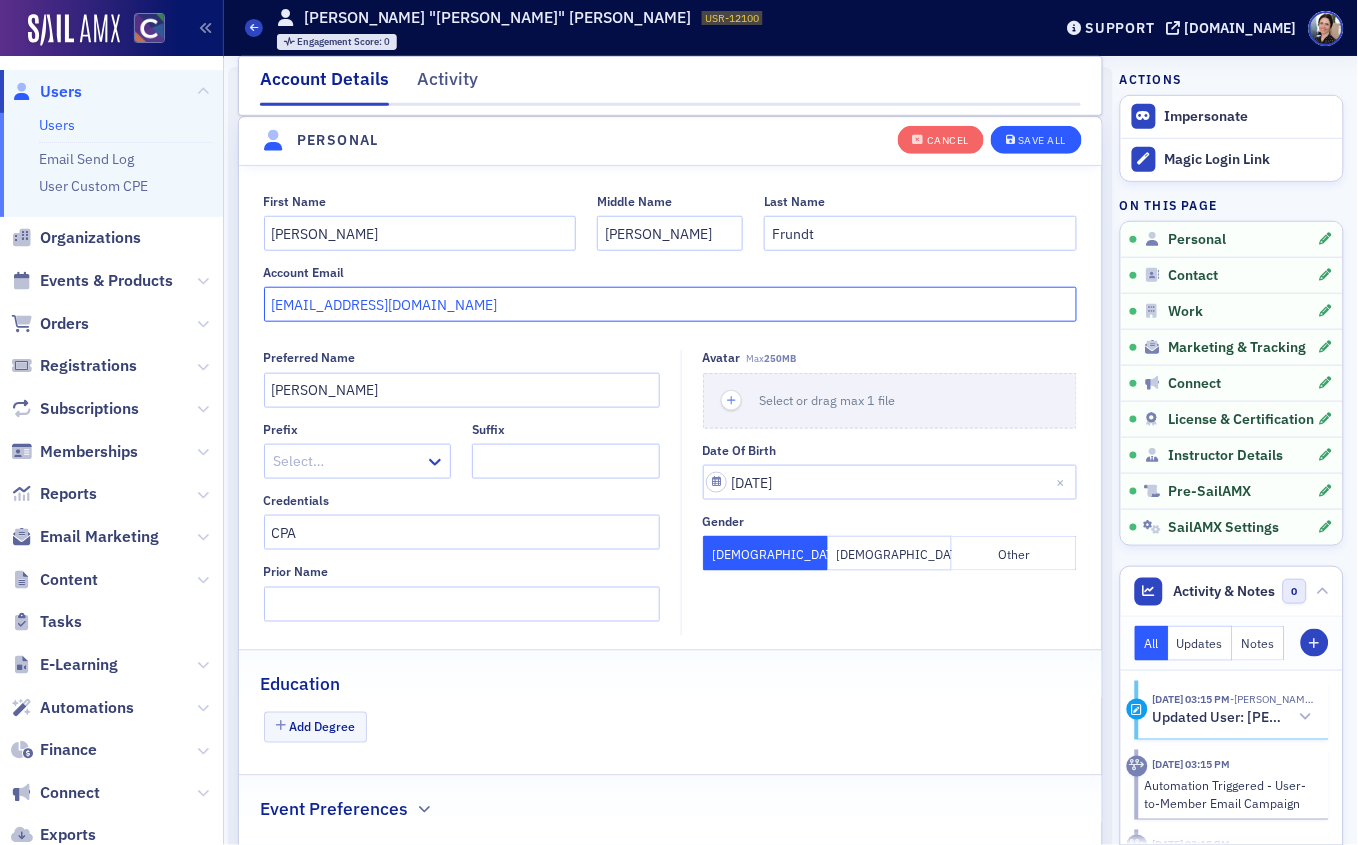 type on "[EMAIL_ADDRESS][DOMAIN_NAME]" 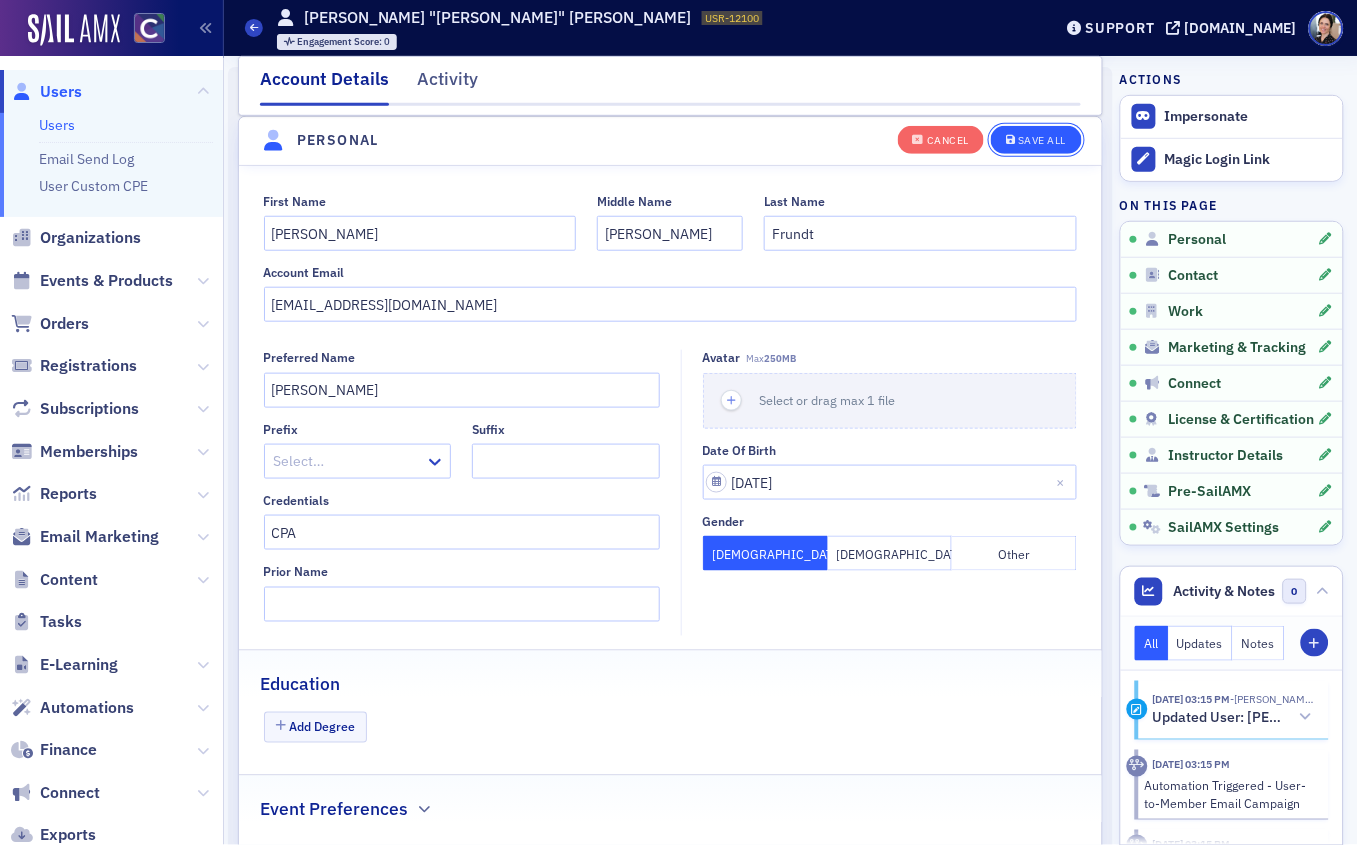 click on "Save All" 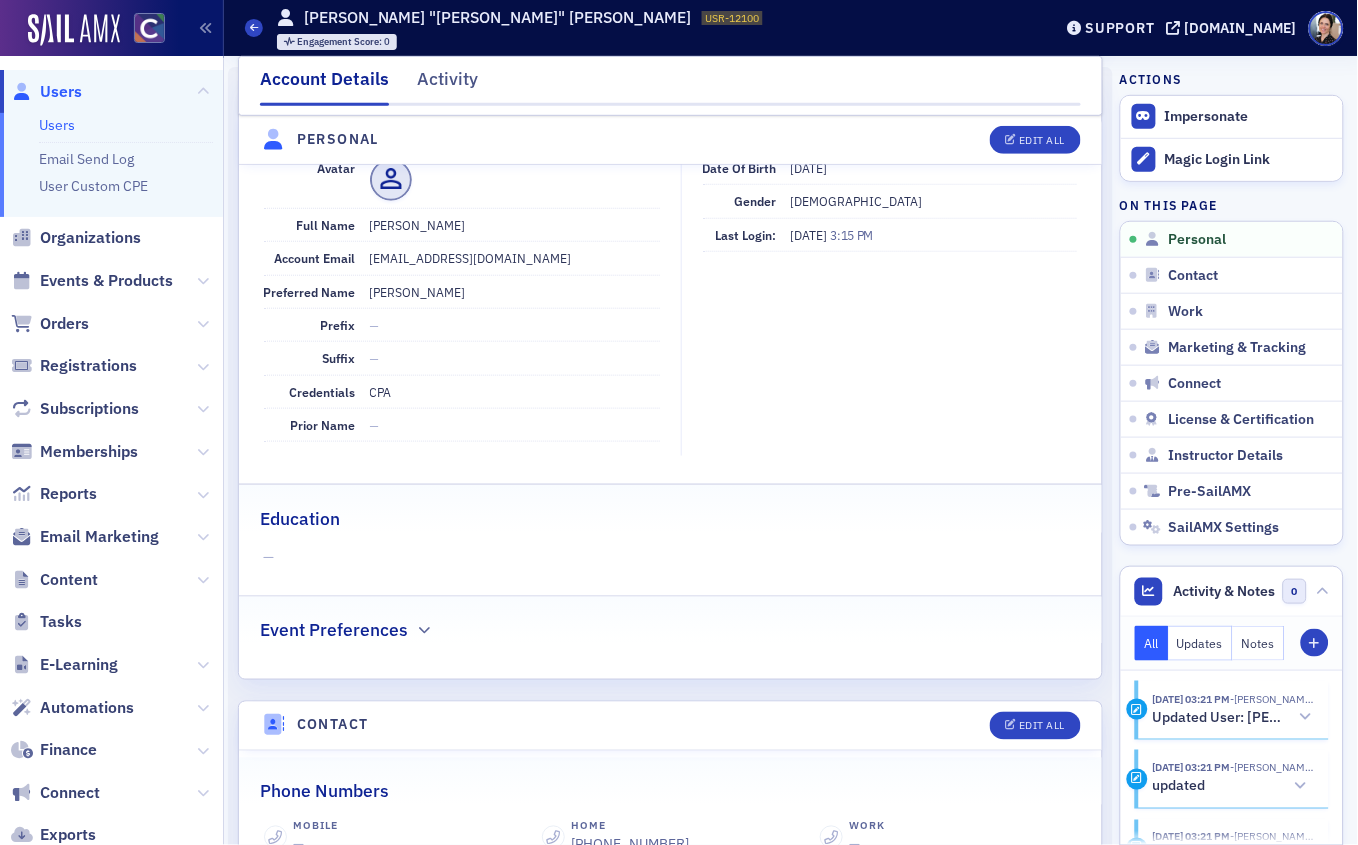 scroll, scrollTop: 0, scrollLeft: 0, axis: both 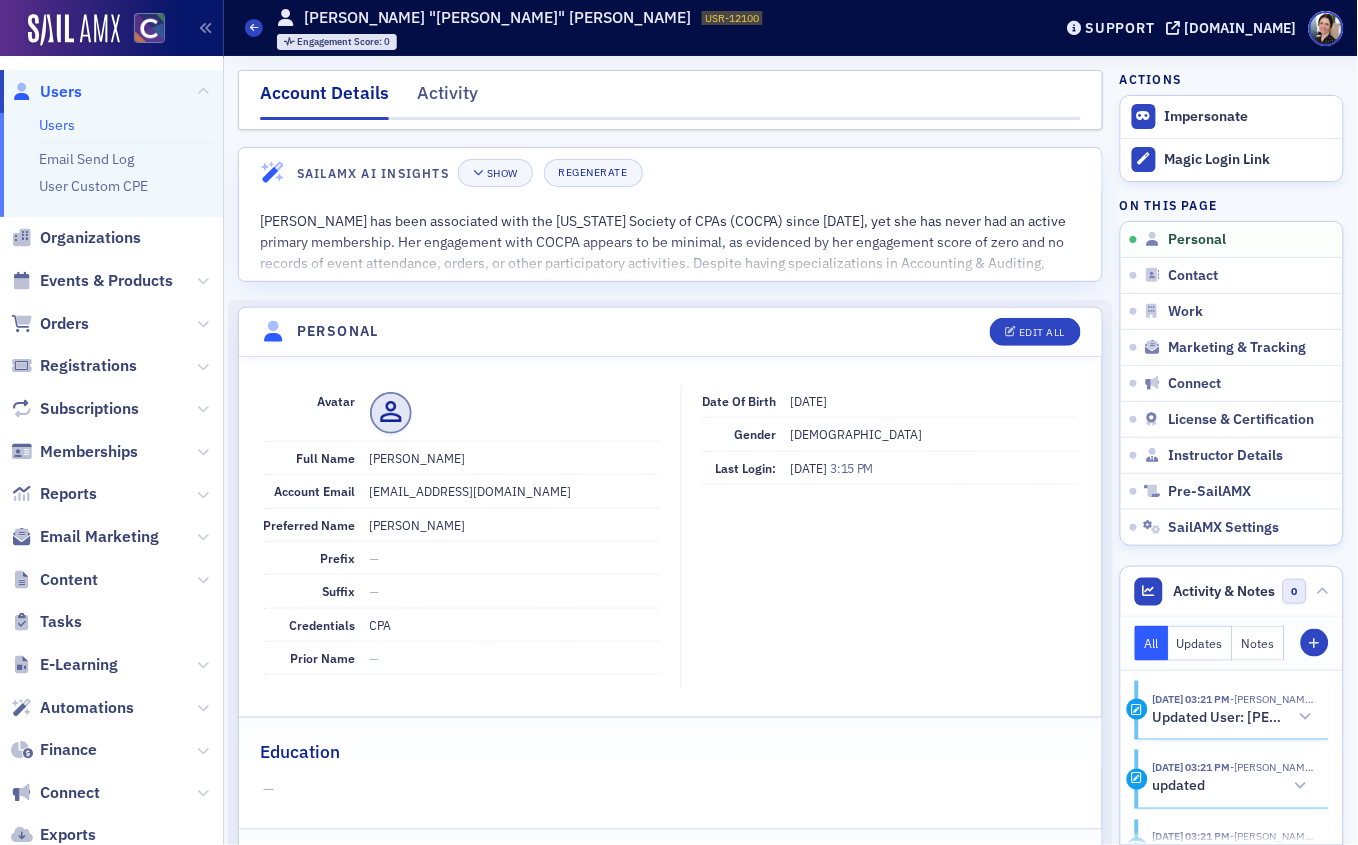 click on "Users" 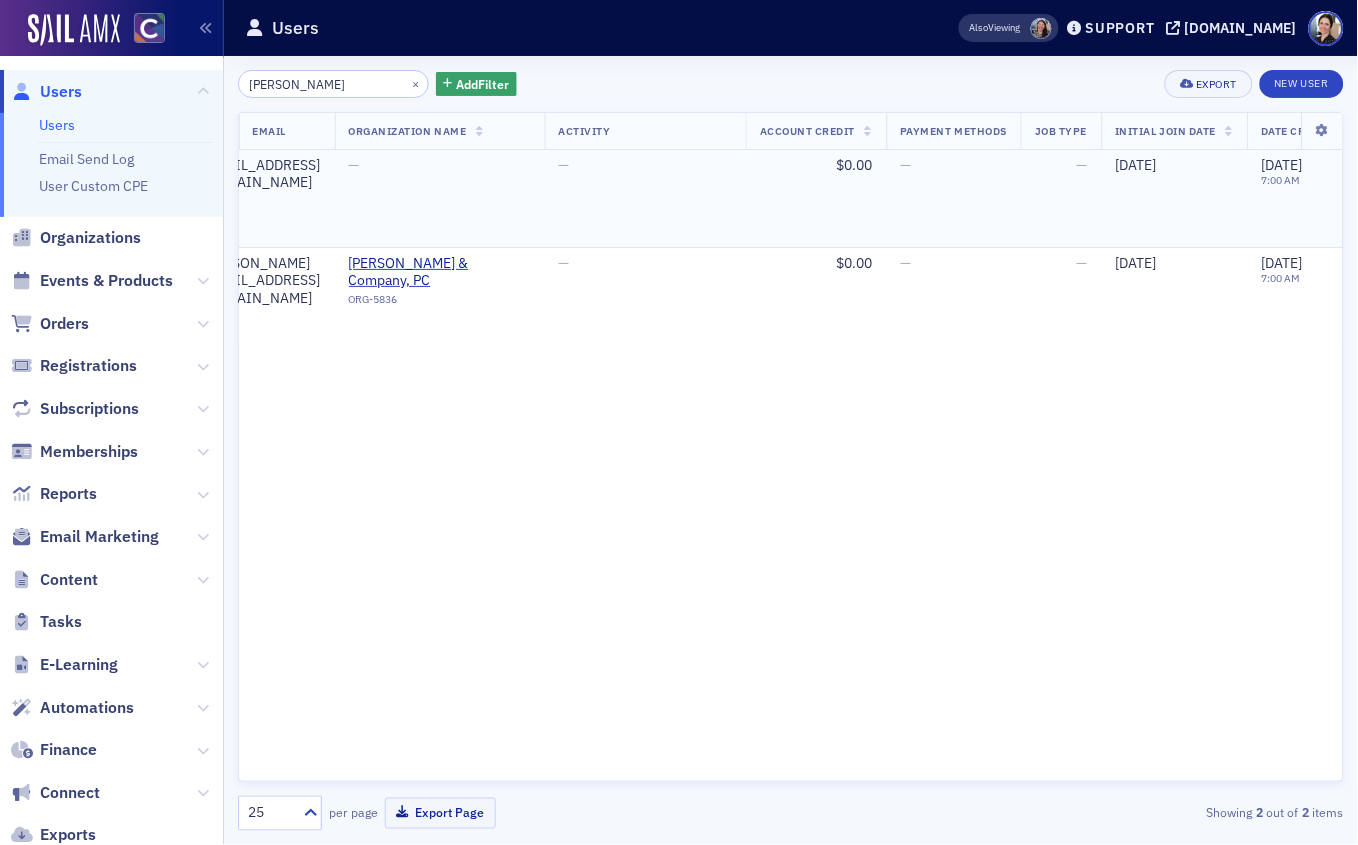 scroll, scrollTop: 0, scrollLeft: 612, axis: horizontal 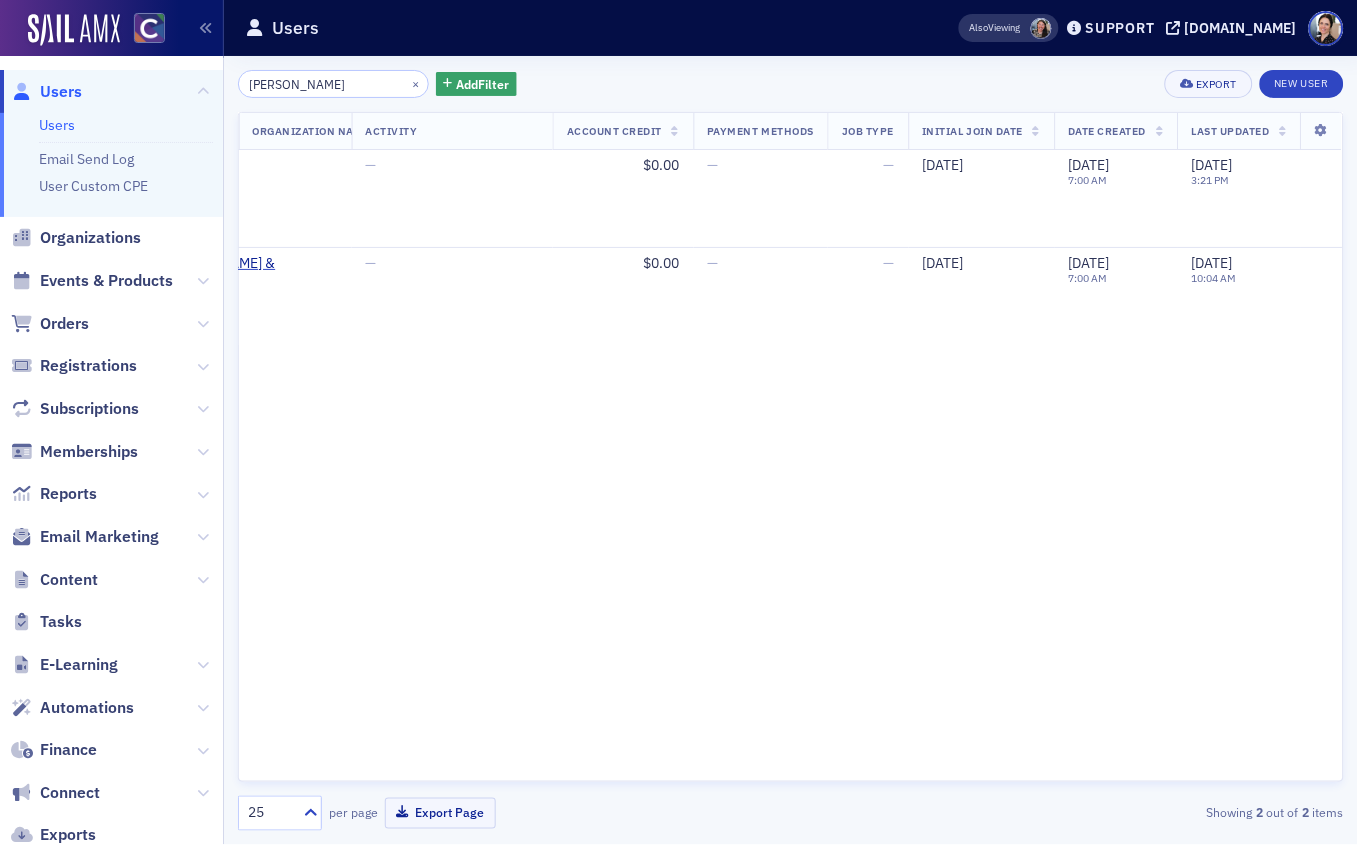 drag, startPoint x: 77, startPoint y: 91, endPoint x: 293, endPoint y: 86, distance: 216.05786 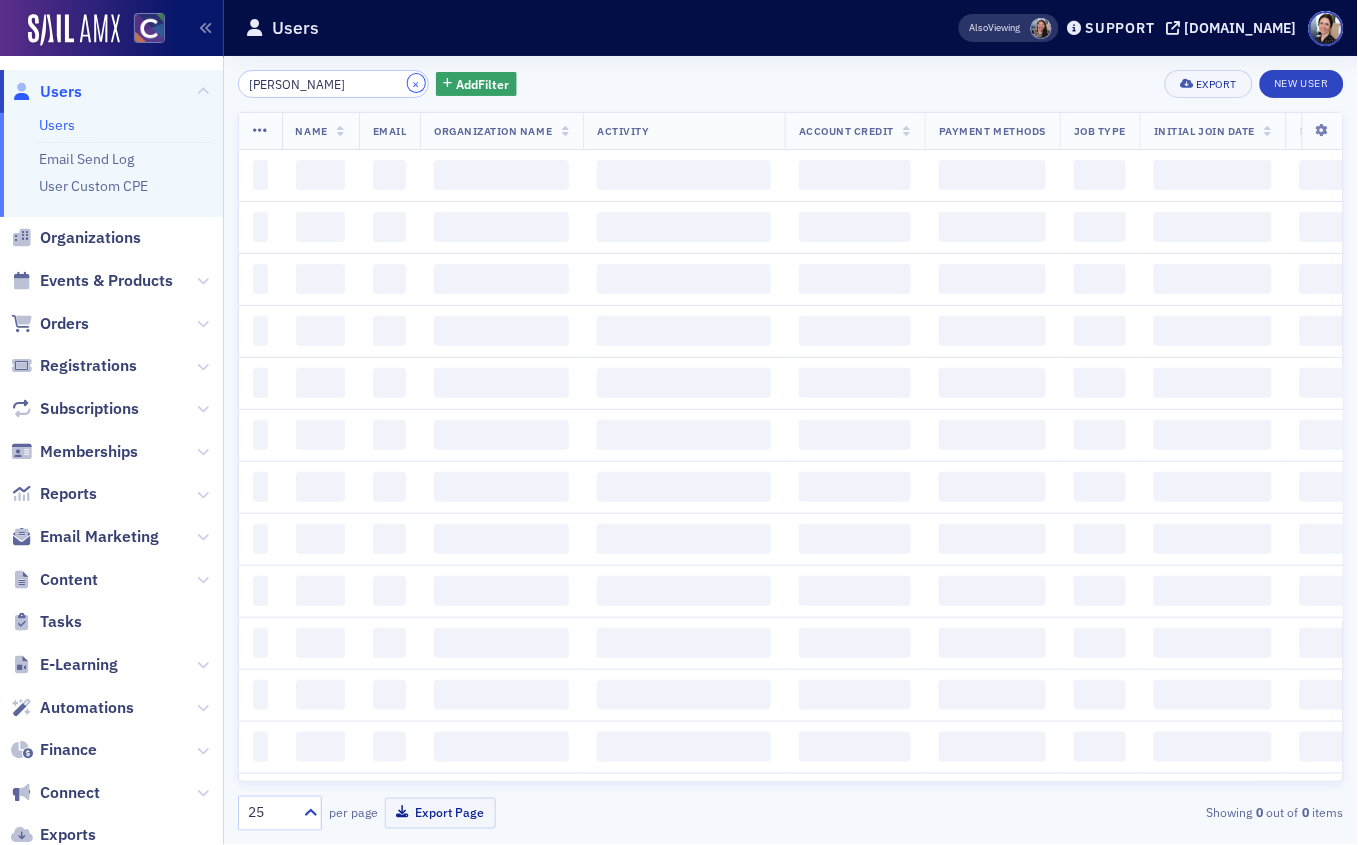 click on "×" 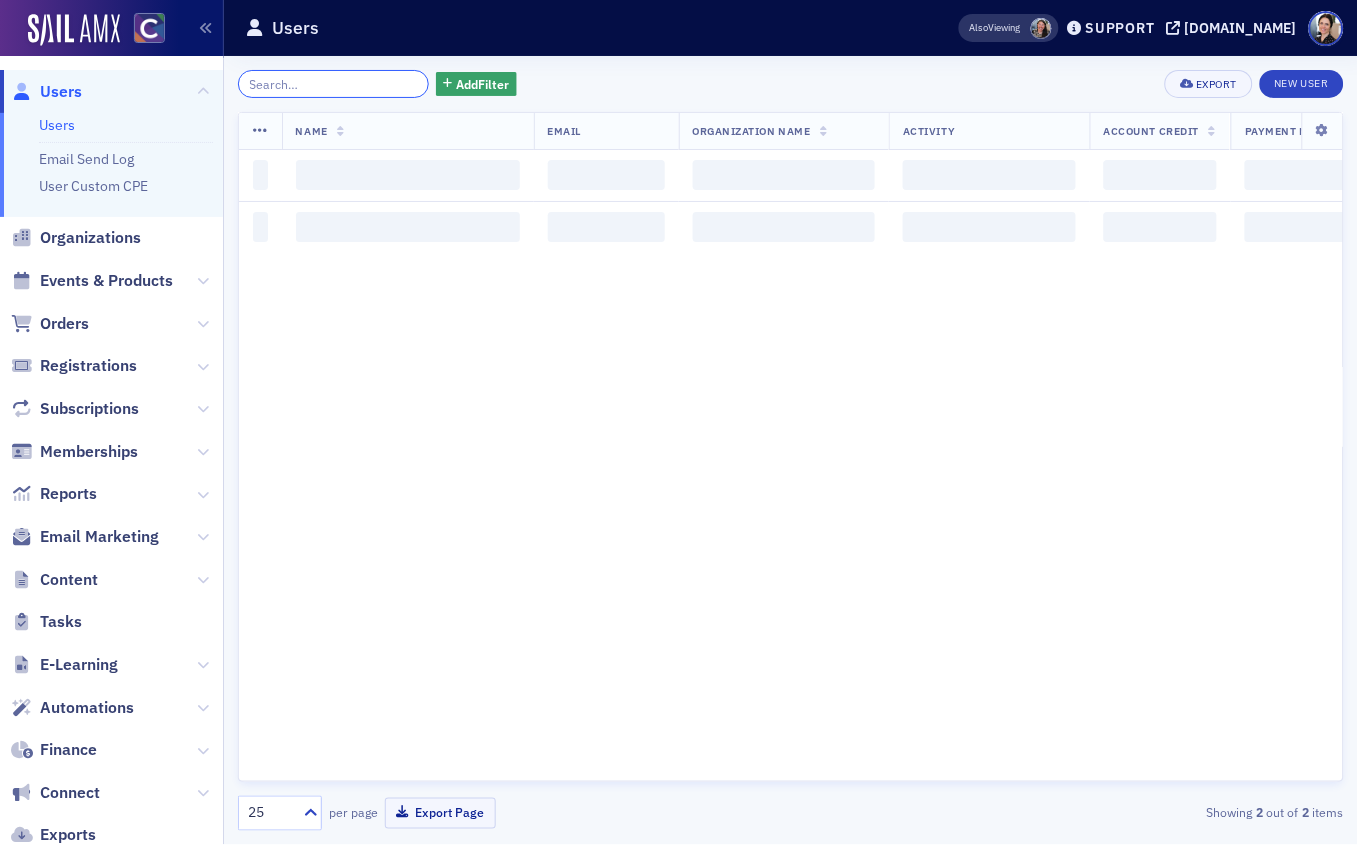 click 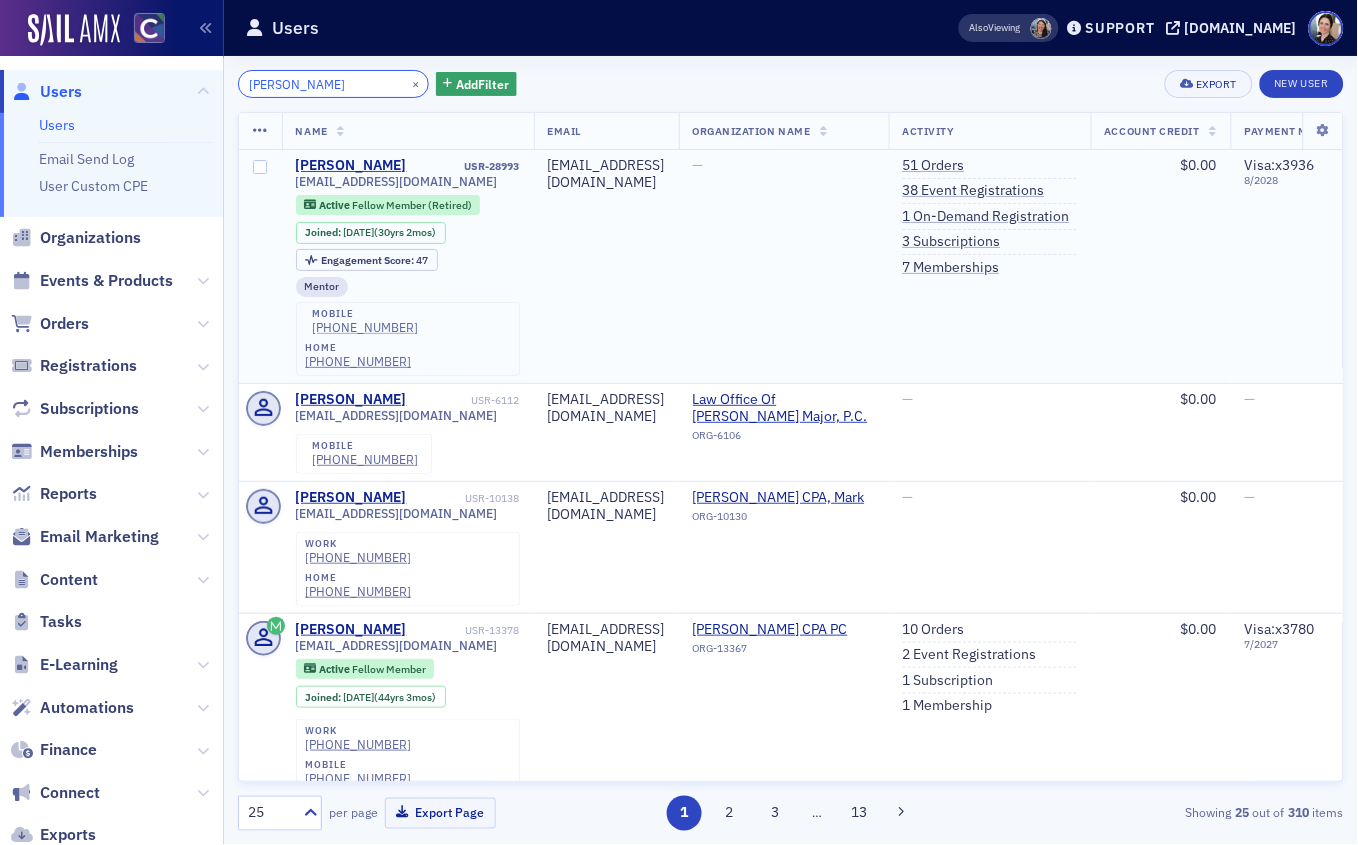 type on "[PERSON_NAME]" 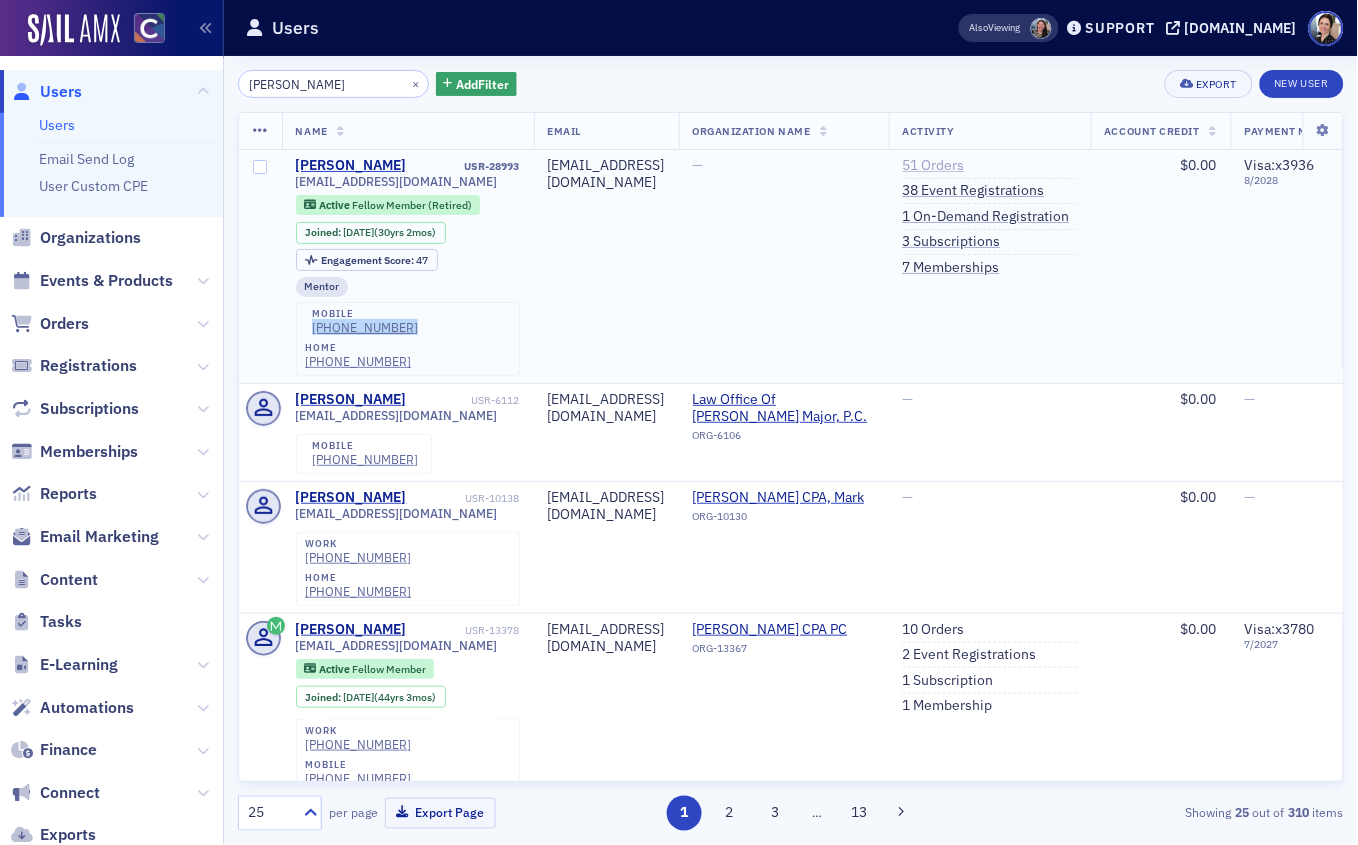 click on "51   Orders" 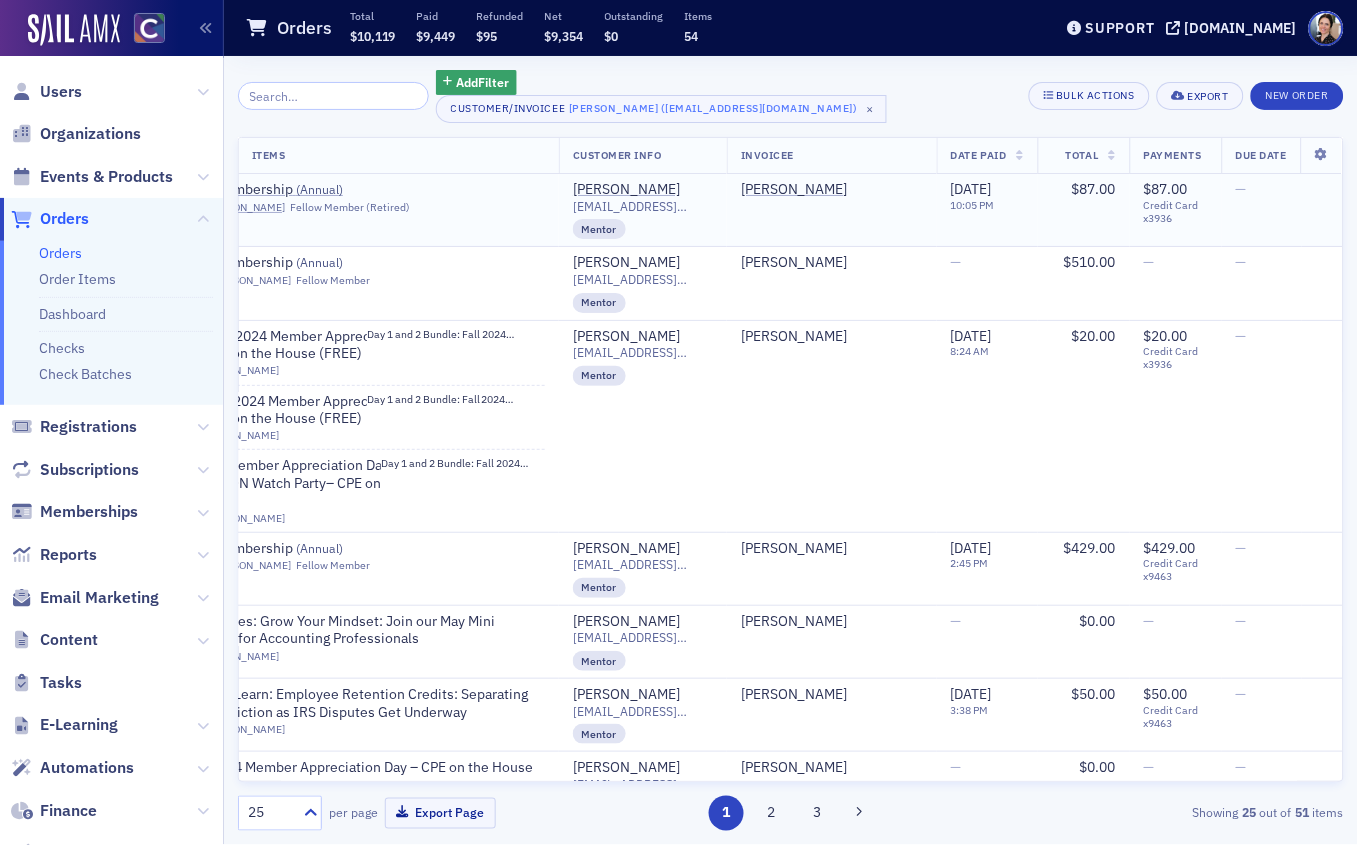 scroll, scrollTop: 0, scrollLeft: 0, axis: both 